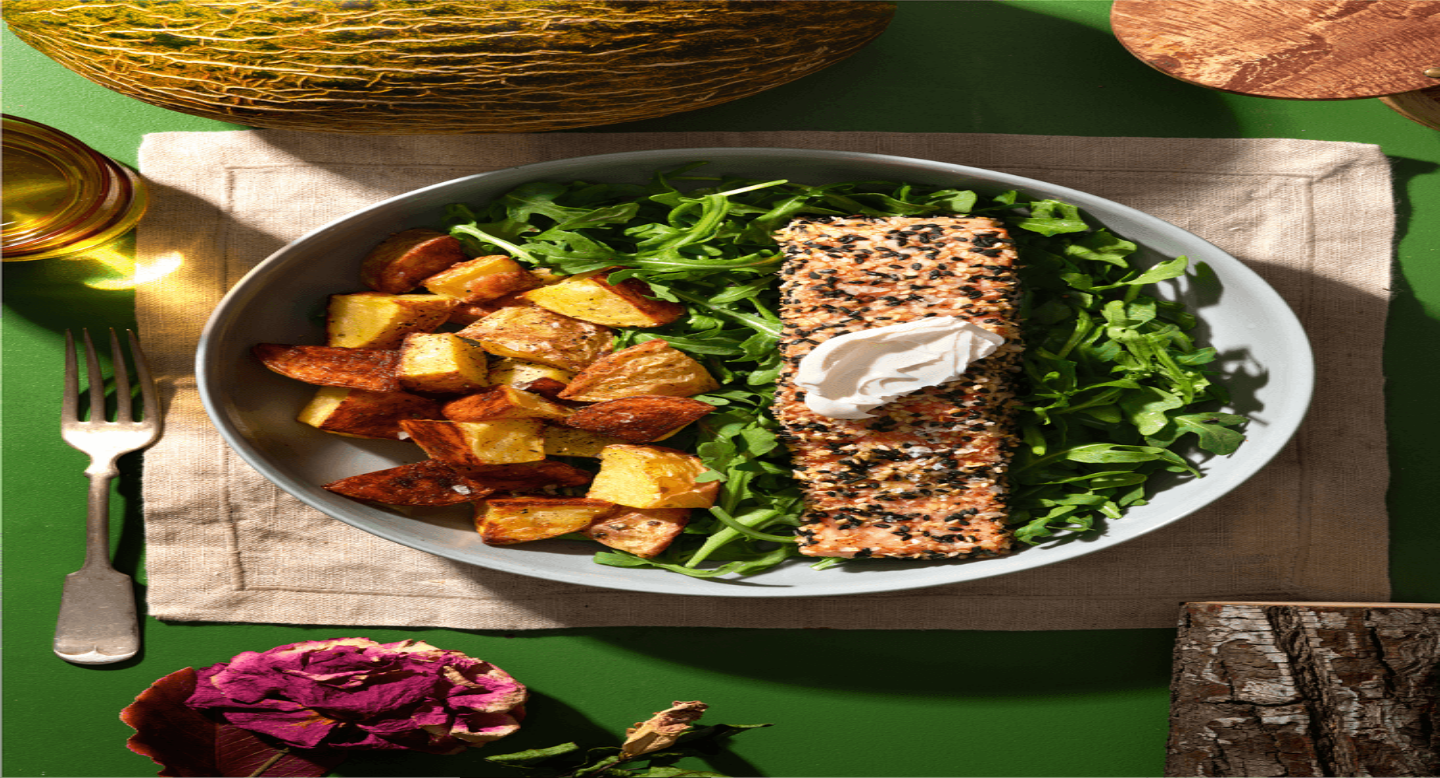 scroll, scrollTop: 0, scrollLeft: 0, axis: both 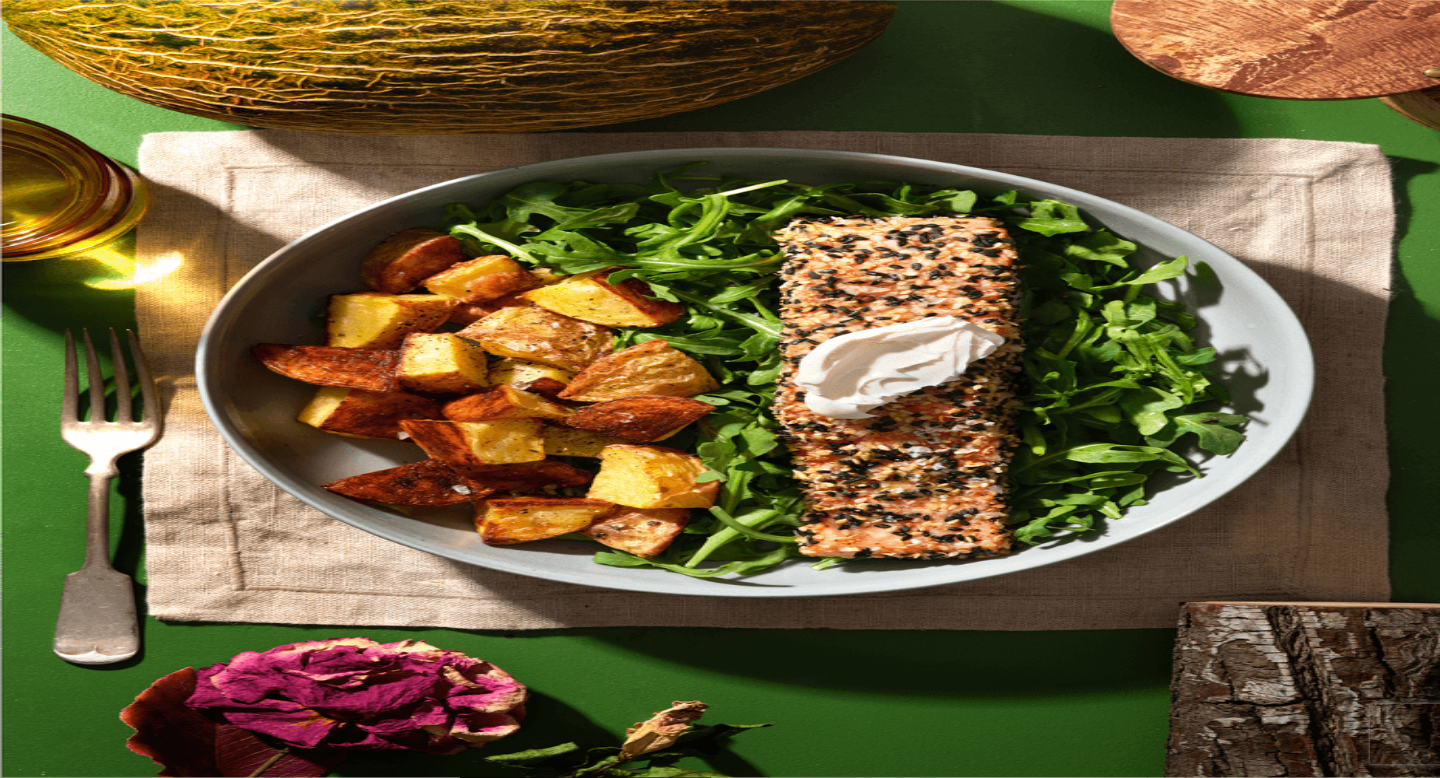 click at bounding box center [96, 1650] 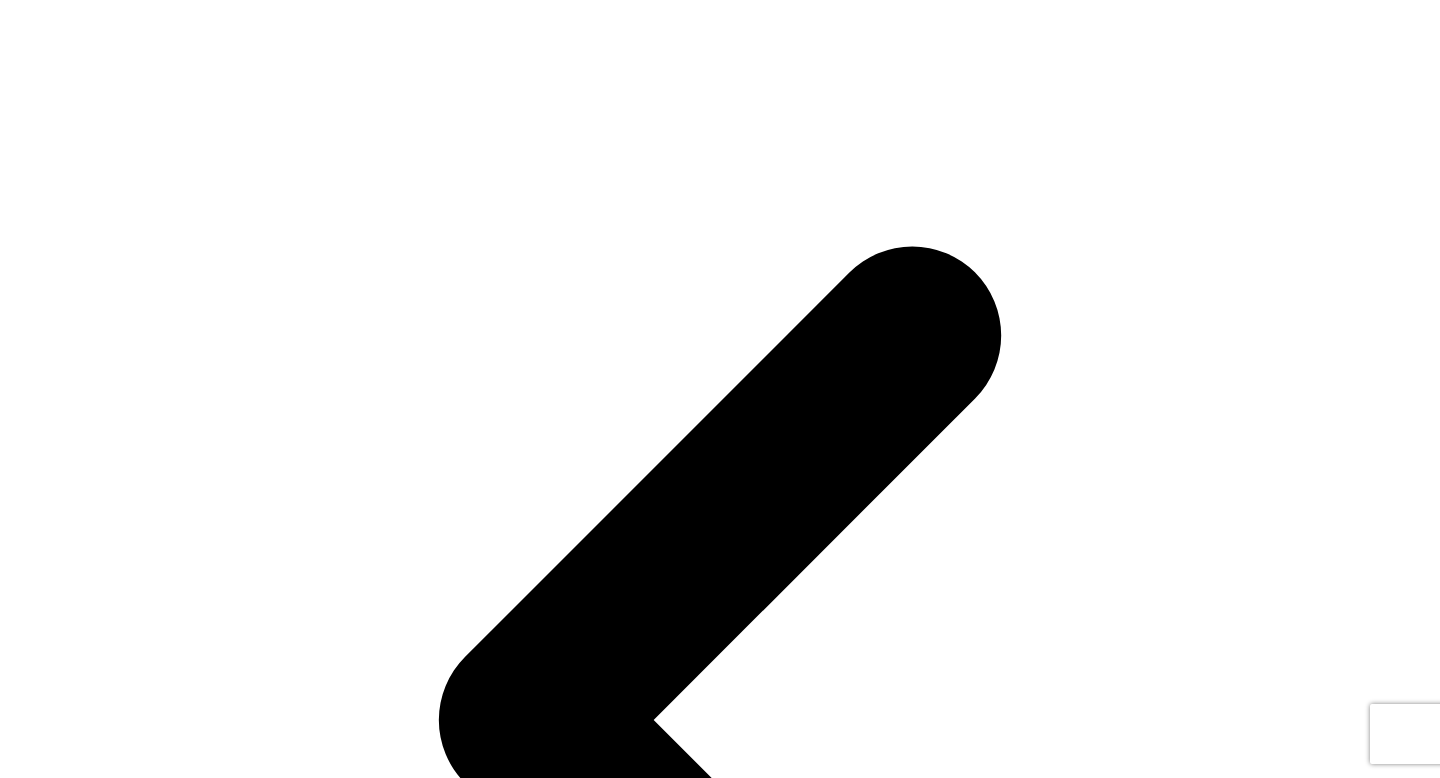 click at bounding box center [720, 1733] 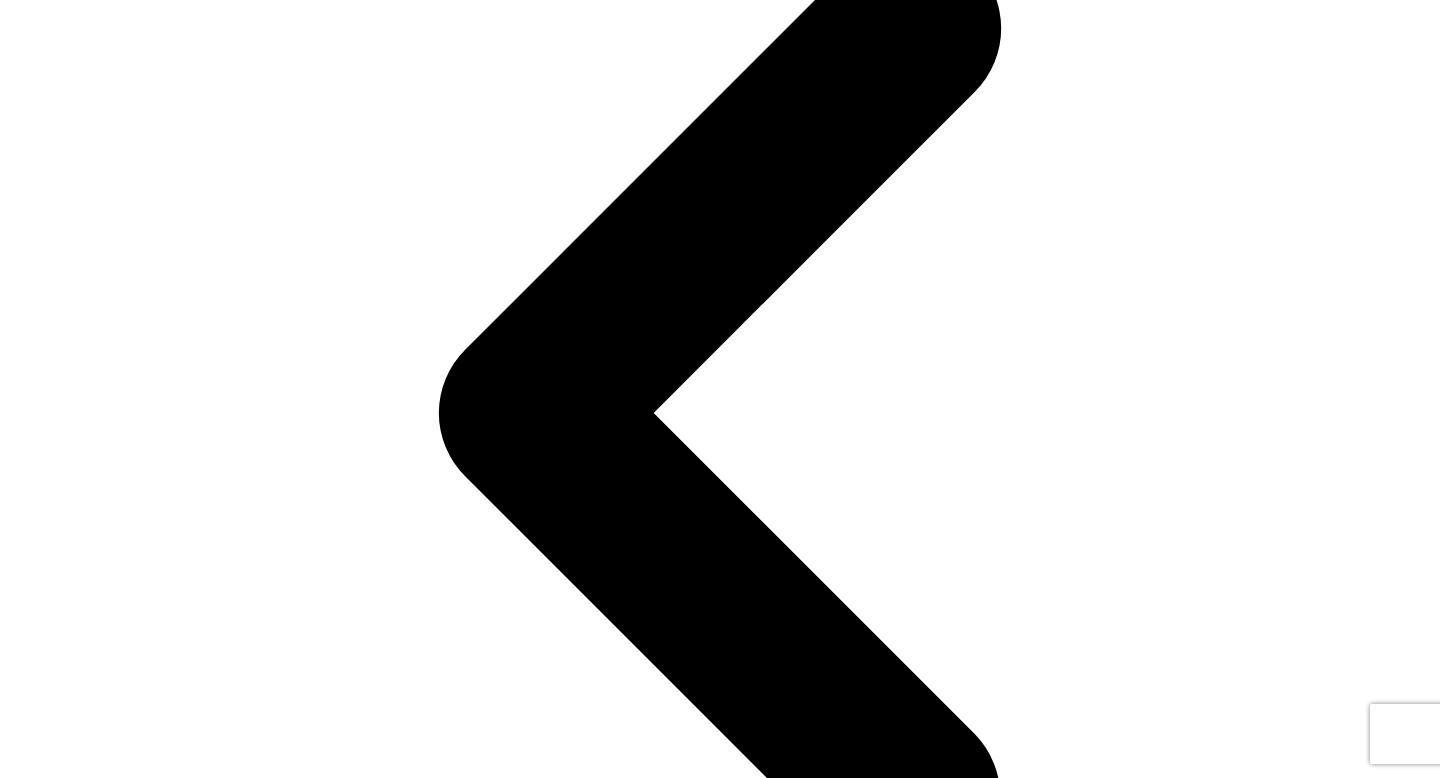 scroll, scrollTop: 0, scrollLeft: 0, axis: both 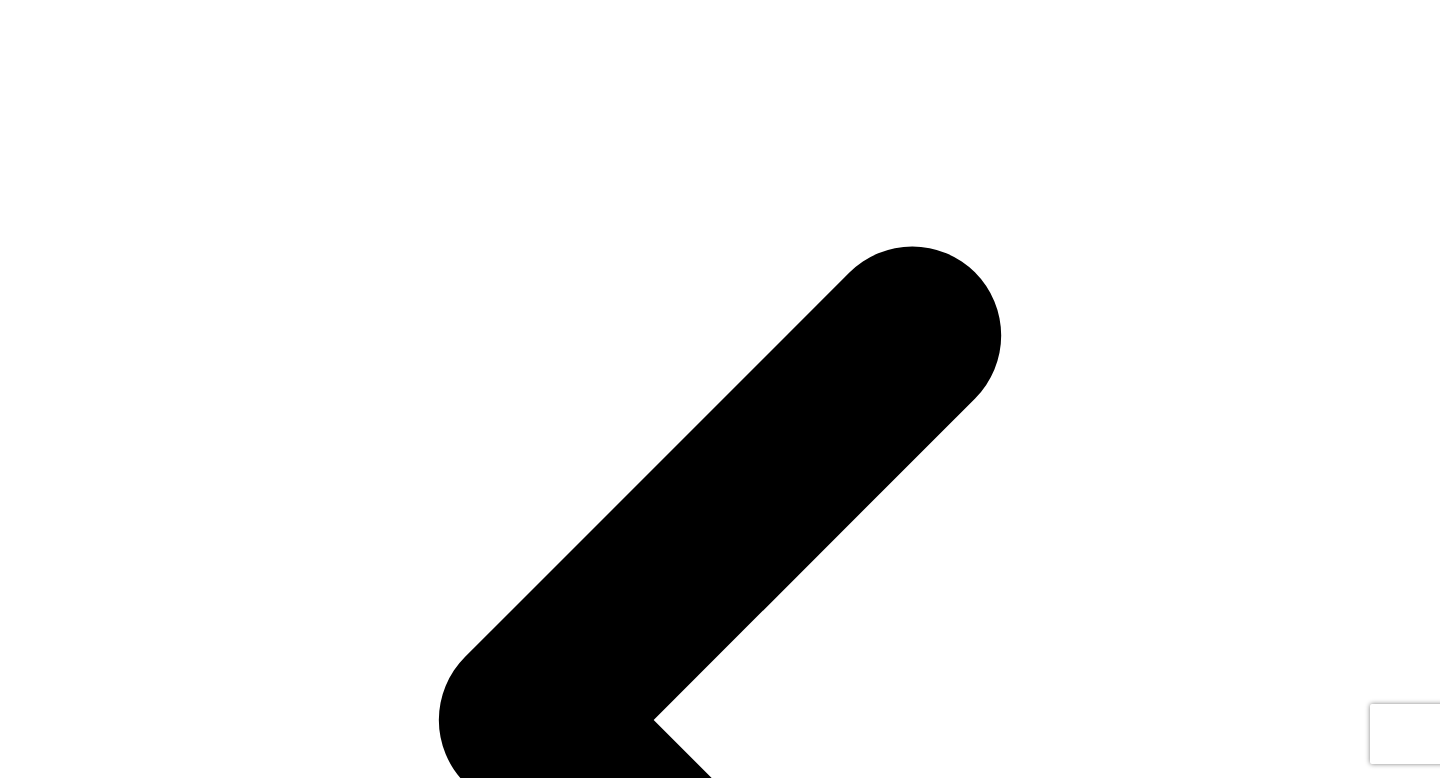 click on "Back to Tastemade+" at bounding box center (73, 1444) 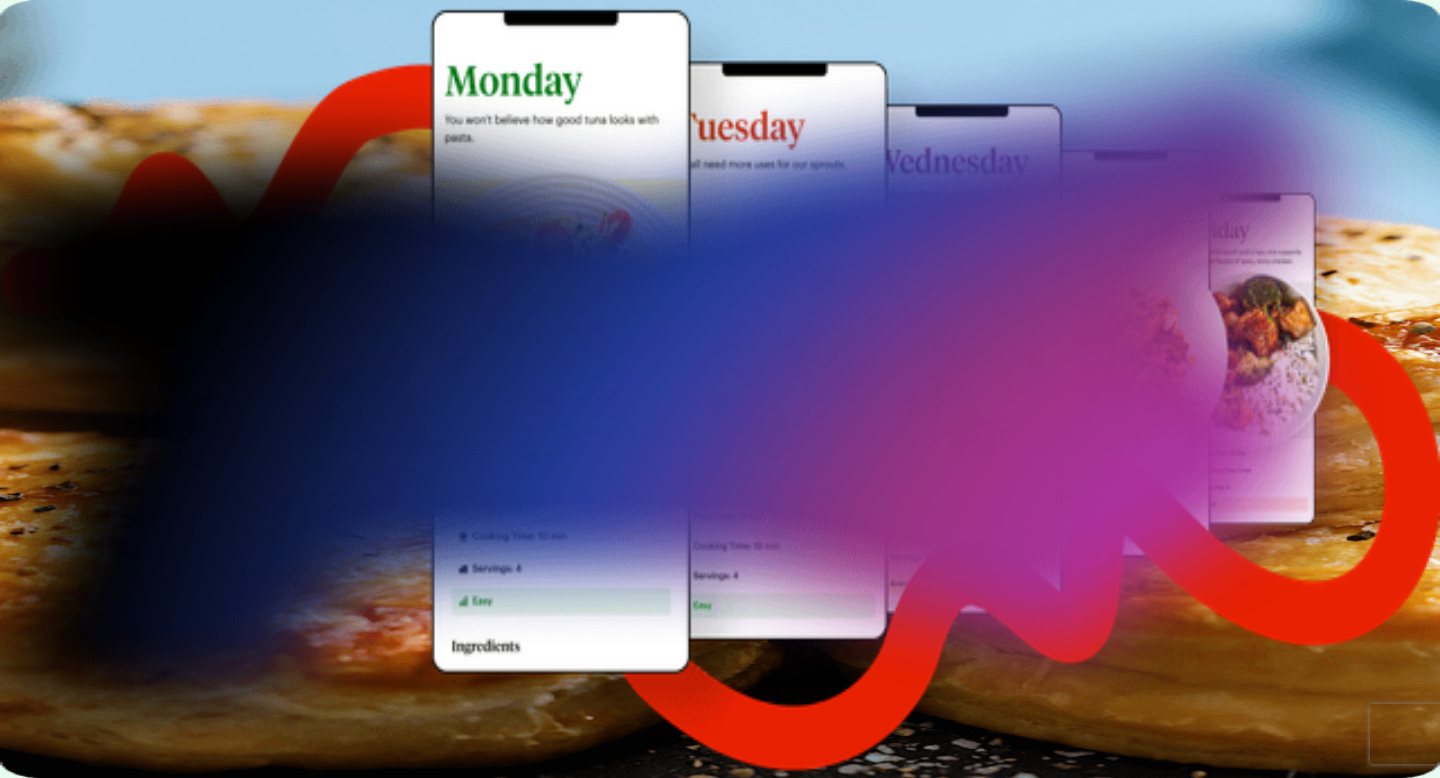 scroll, scrollTop: 0, scrollLeft: 0, axis: both 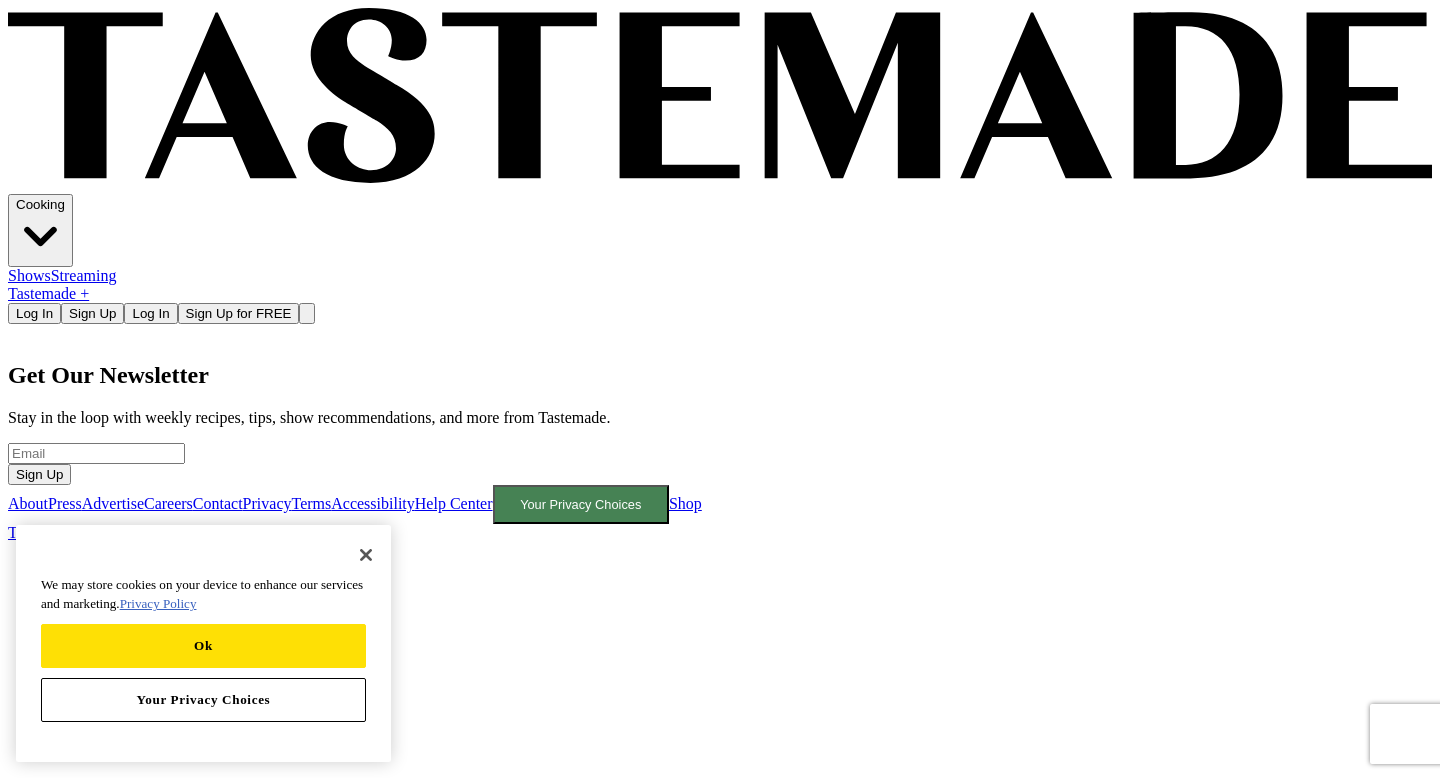 click on "Submit" at bounding box center (36, 14212) 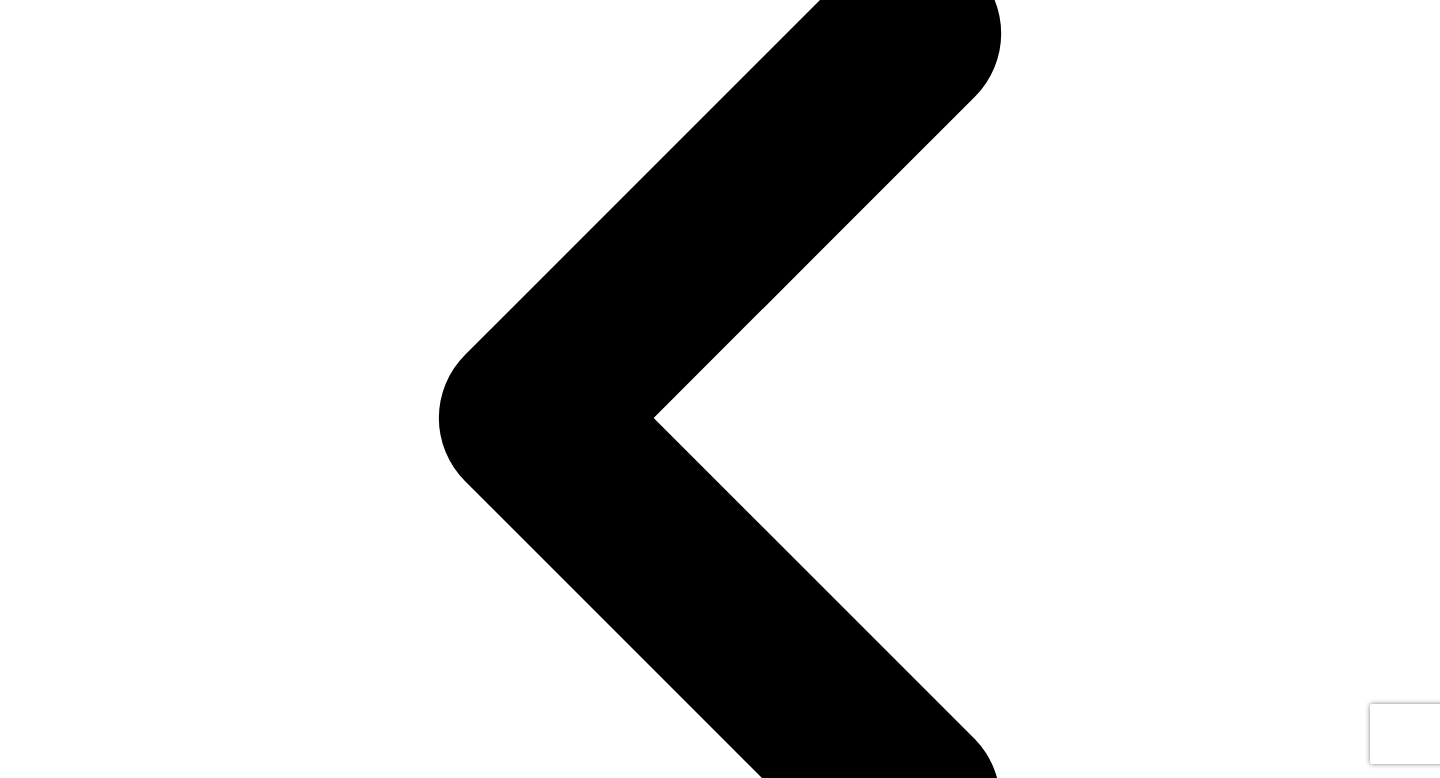scroll, scrollTop: 307, scrollLeft: 0, axis: vertical 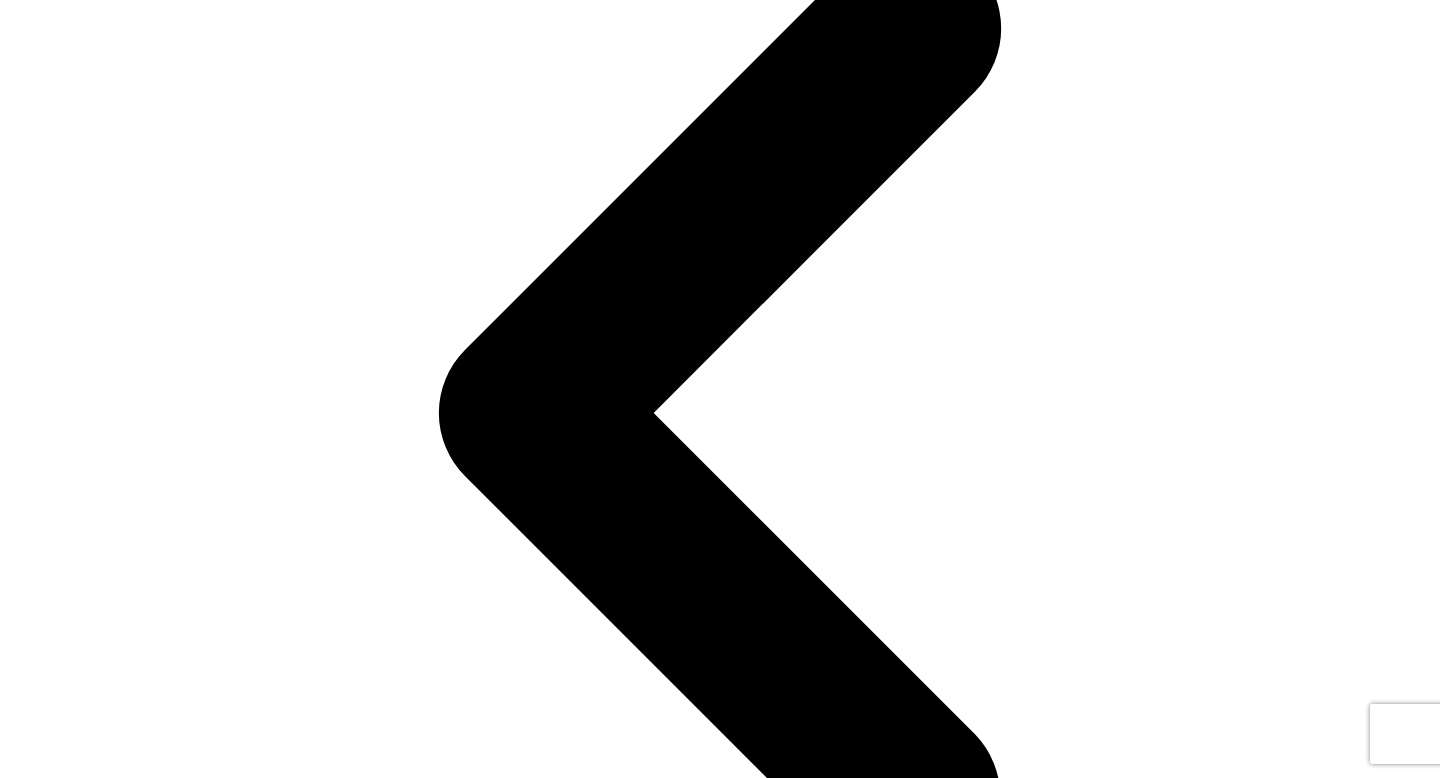 click on "Continue to Payment $ 0.00" at bounding box center [95, 1704] 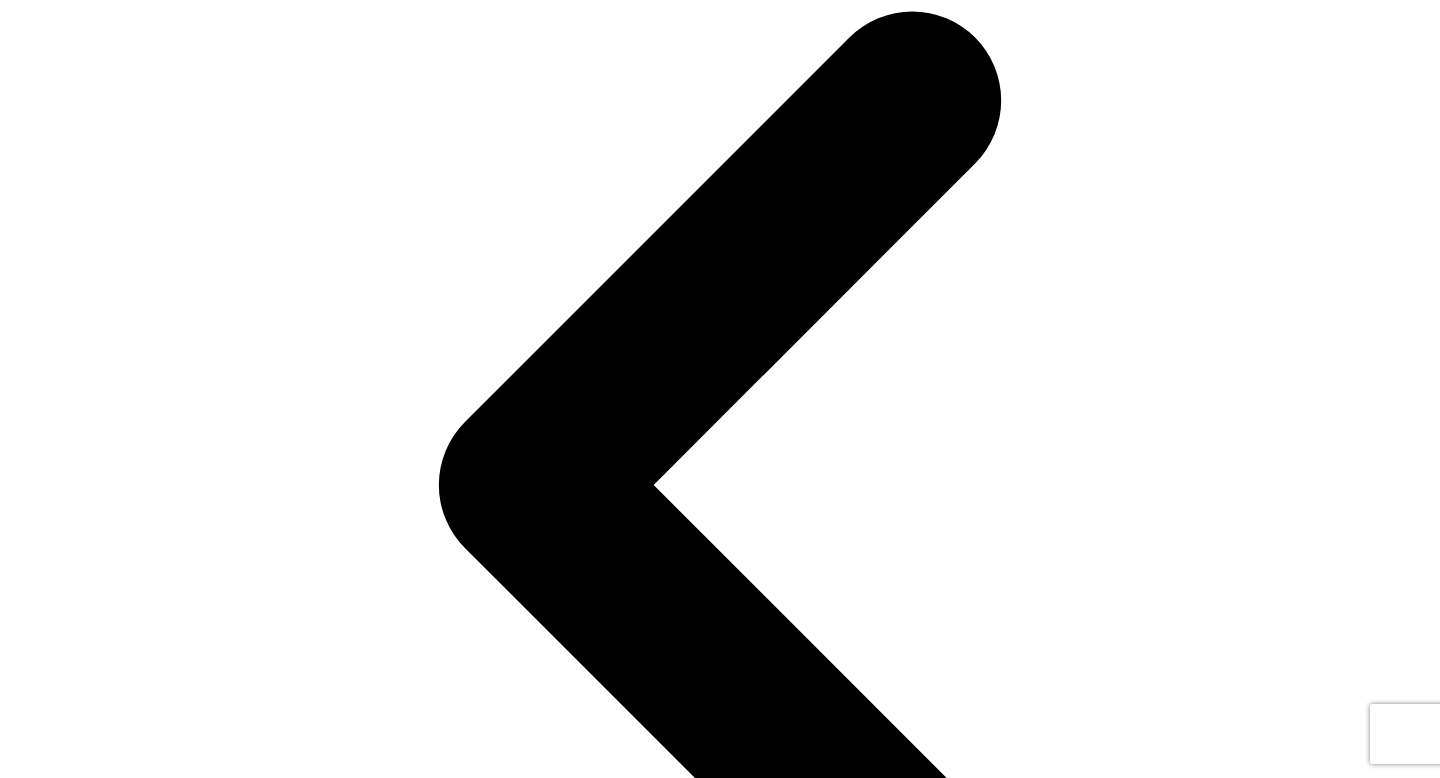 scroll, scrollTop: 232, scrollLeft: 0, axis: vertical 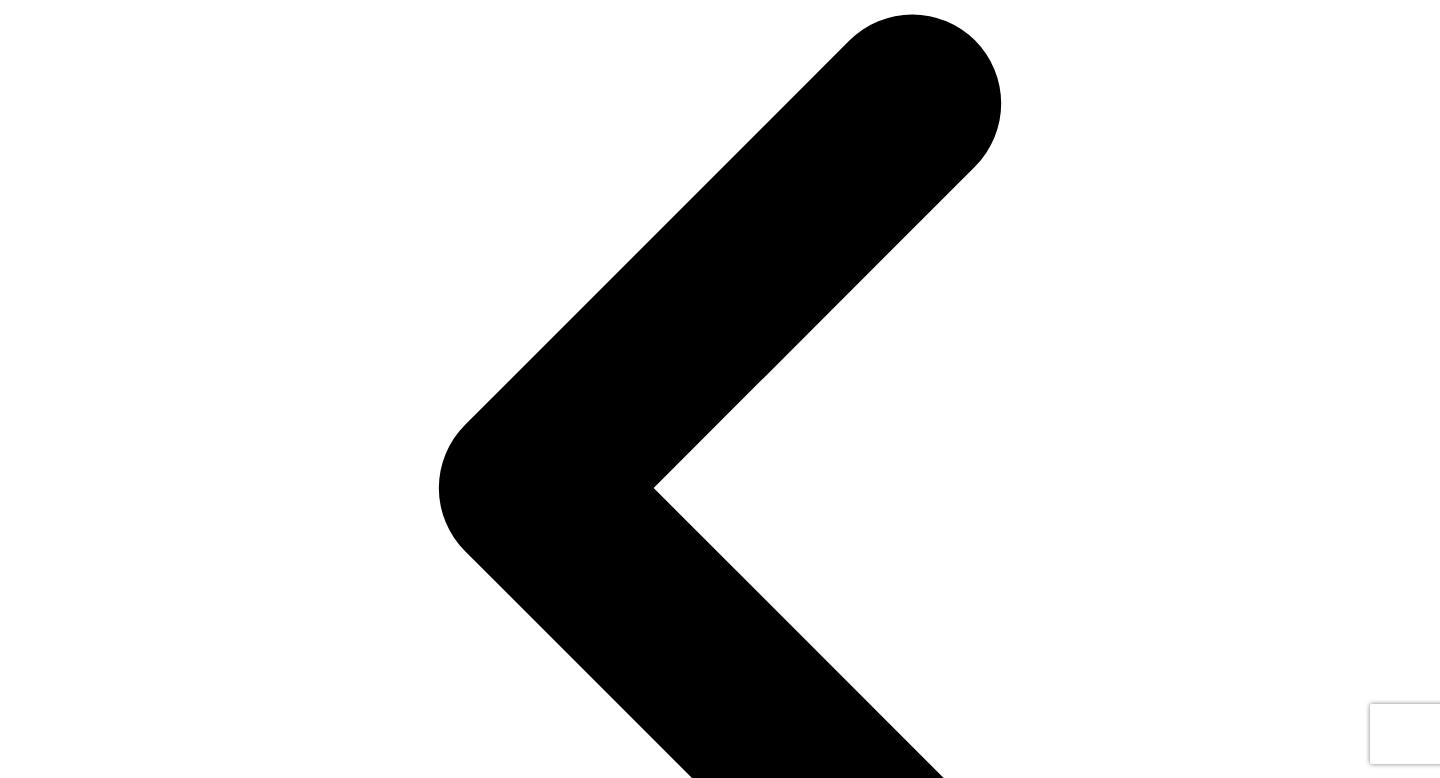 click on "Please provide a payment method." at bounding box center (118, 1456) 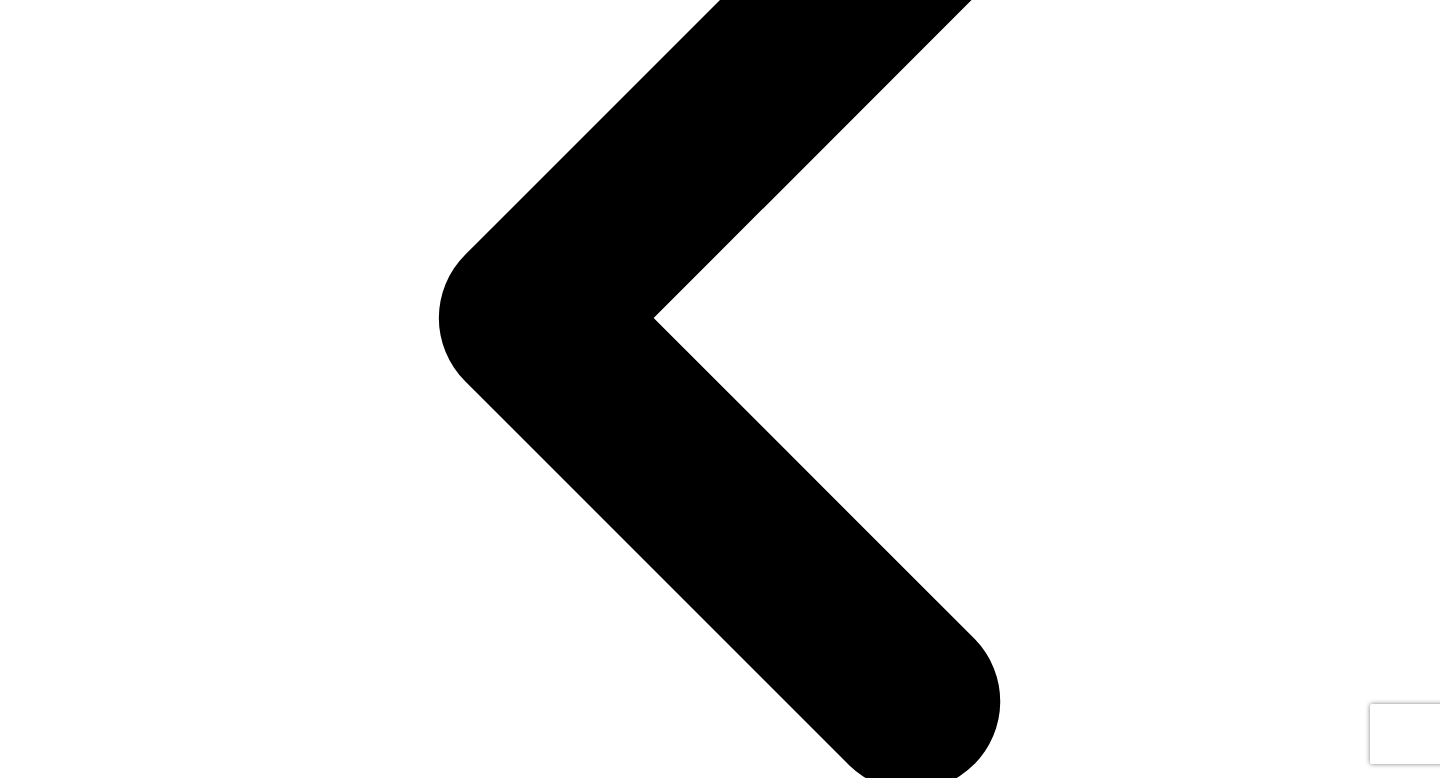 scroll, scrollTop: 506, scrollLeft: 0, axis: vertical 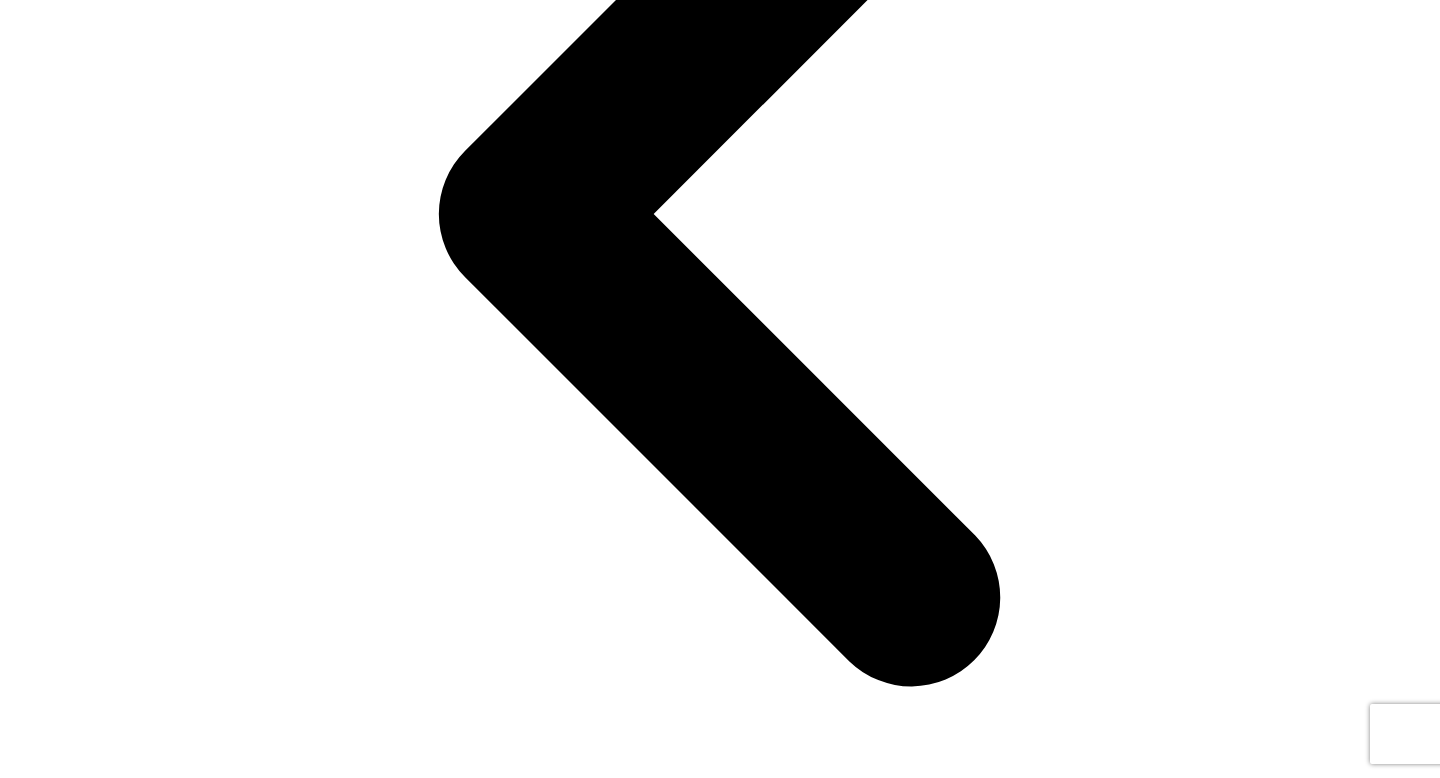 click on "3 months FREE, then $49.99/year" at bounding box center [176, 1833] 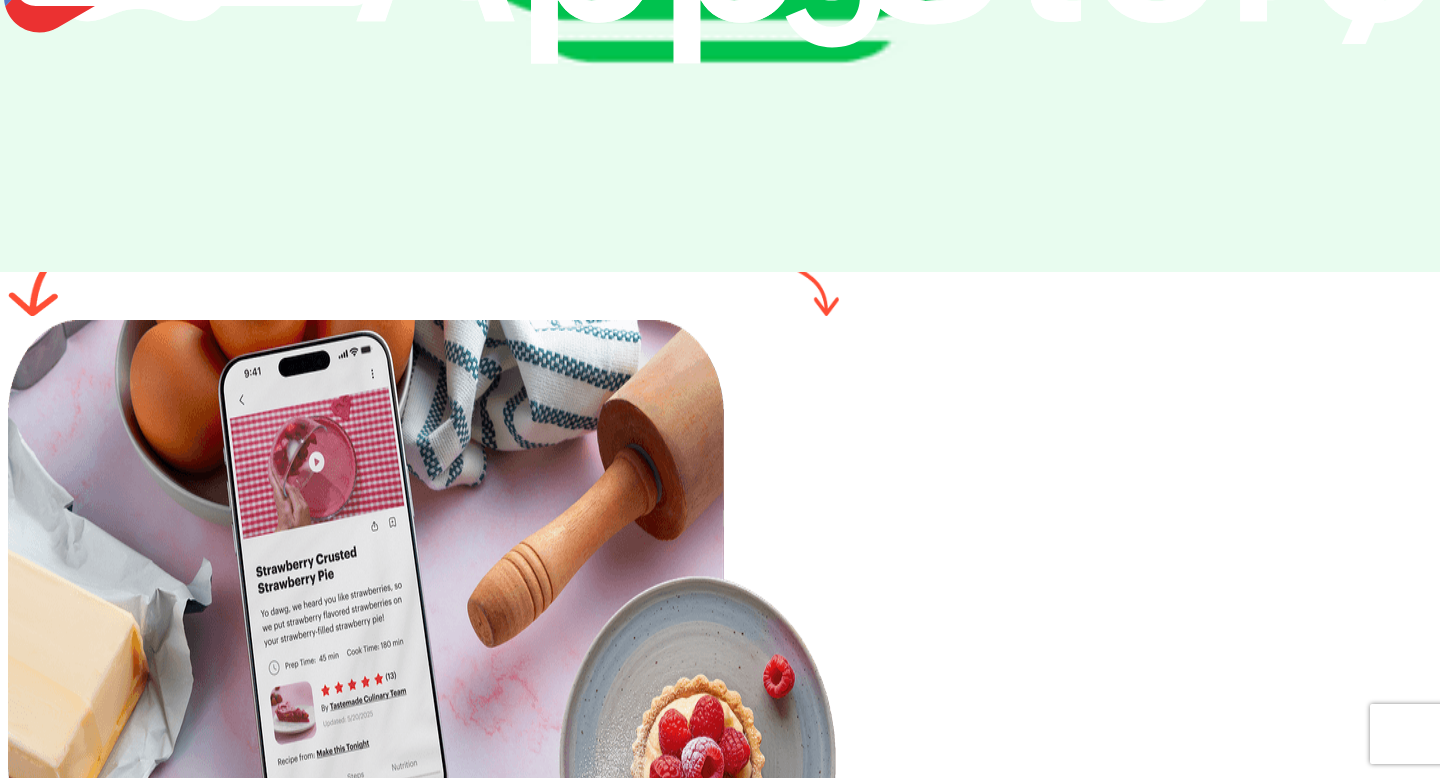 scroll, scrollTop: 0, scrollLeft: 0, axis: both 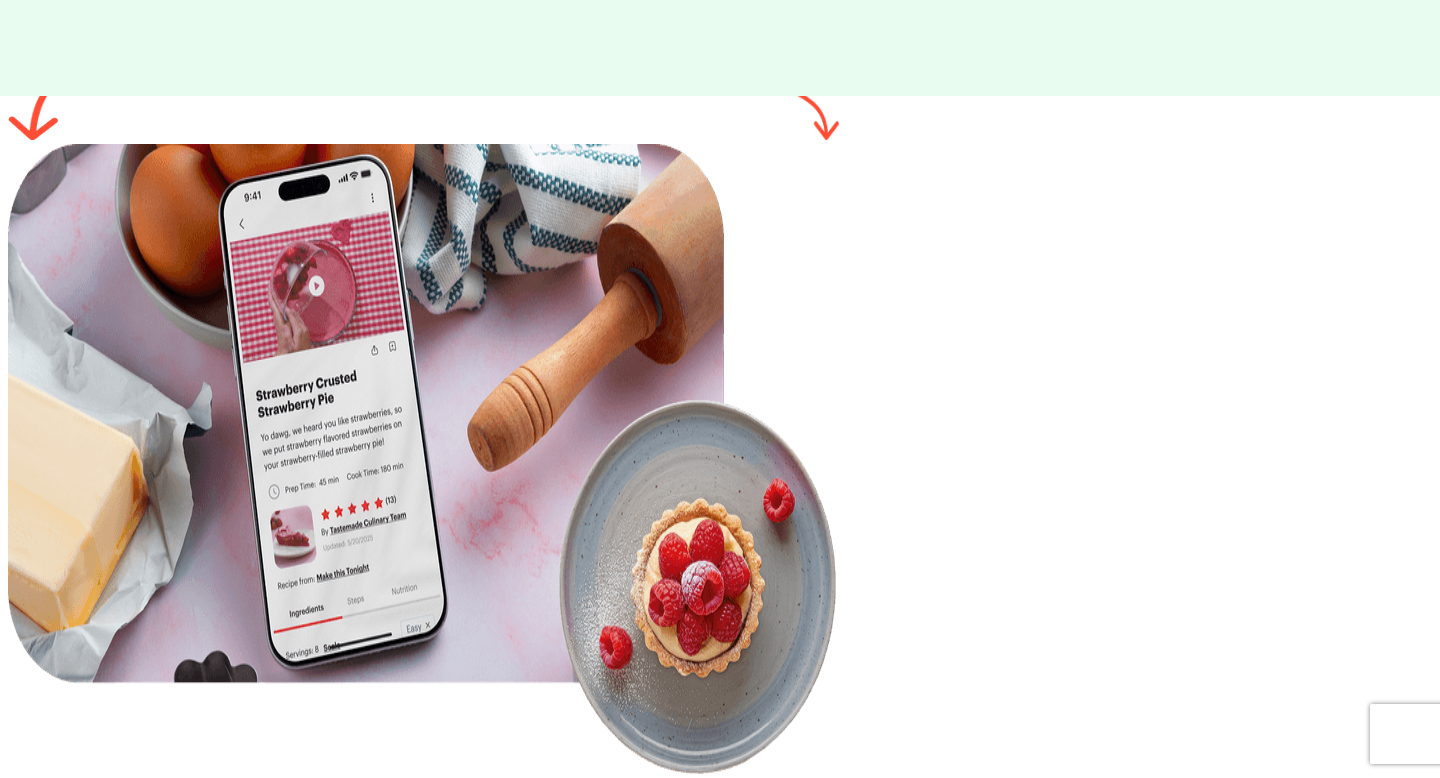 click on "Meal Plan" at bounding box center (147, 1599) 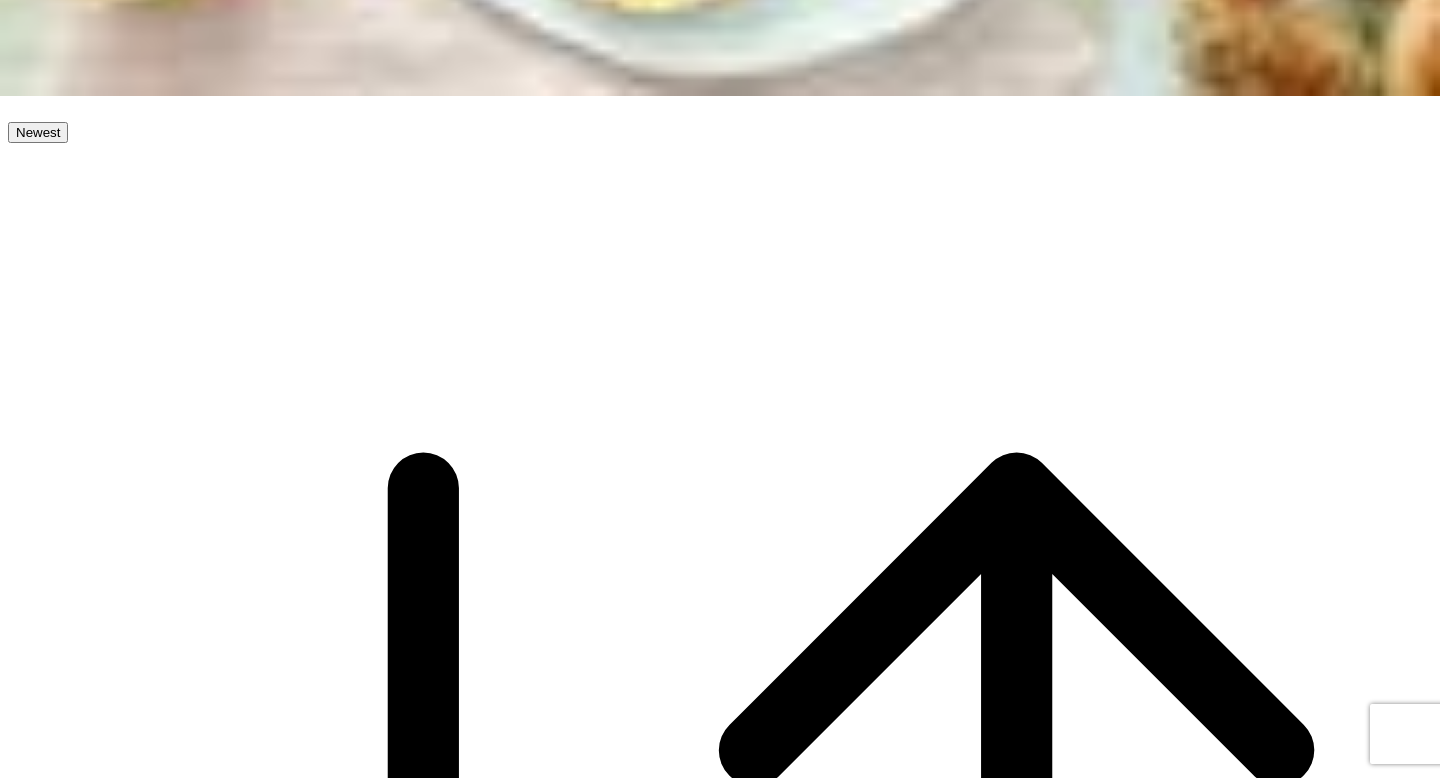 scroll, scrollTop: 0, scrollLeft: 0, axis: both 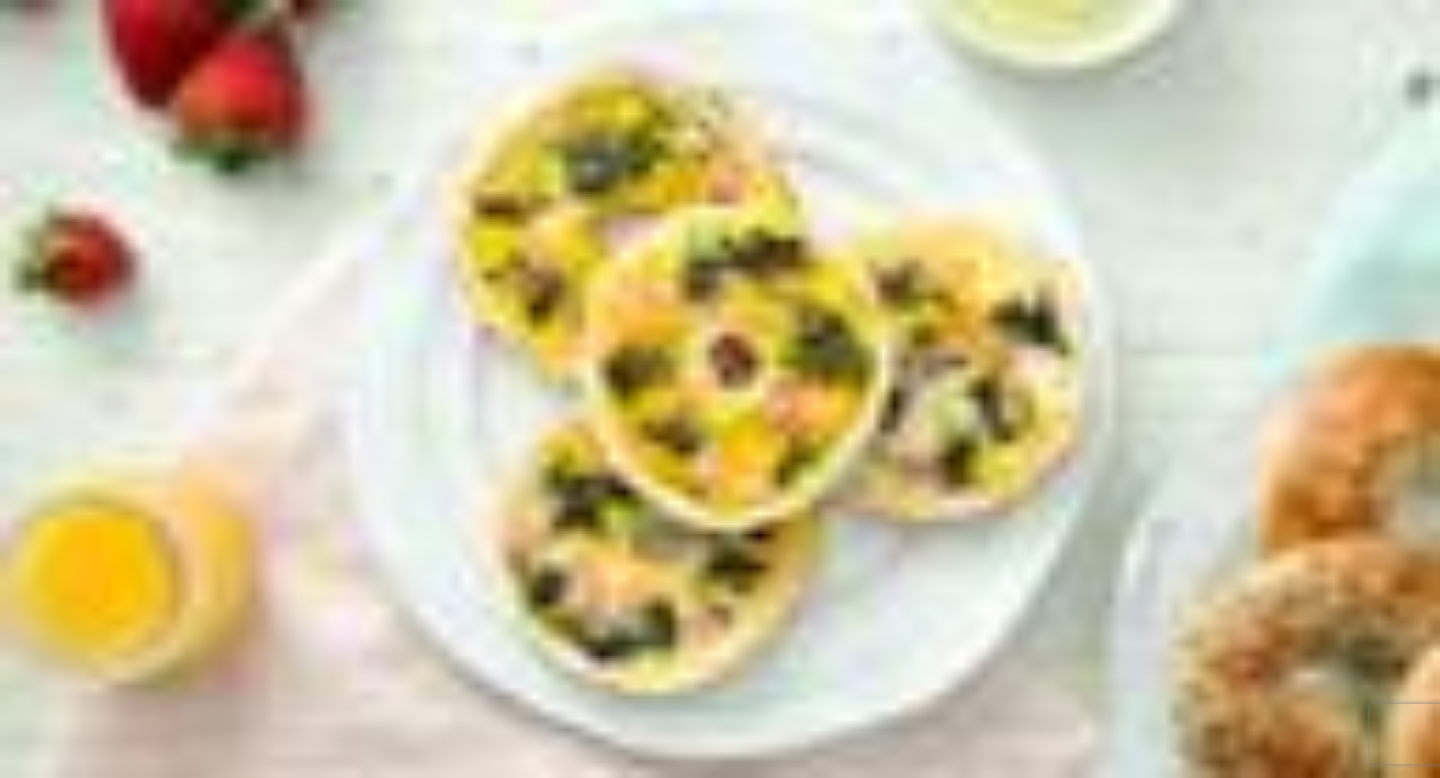 click on "My Meal Plans" at bounding box center [294, 383] 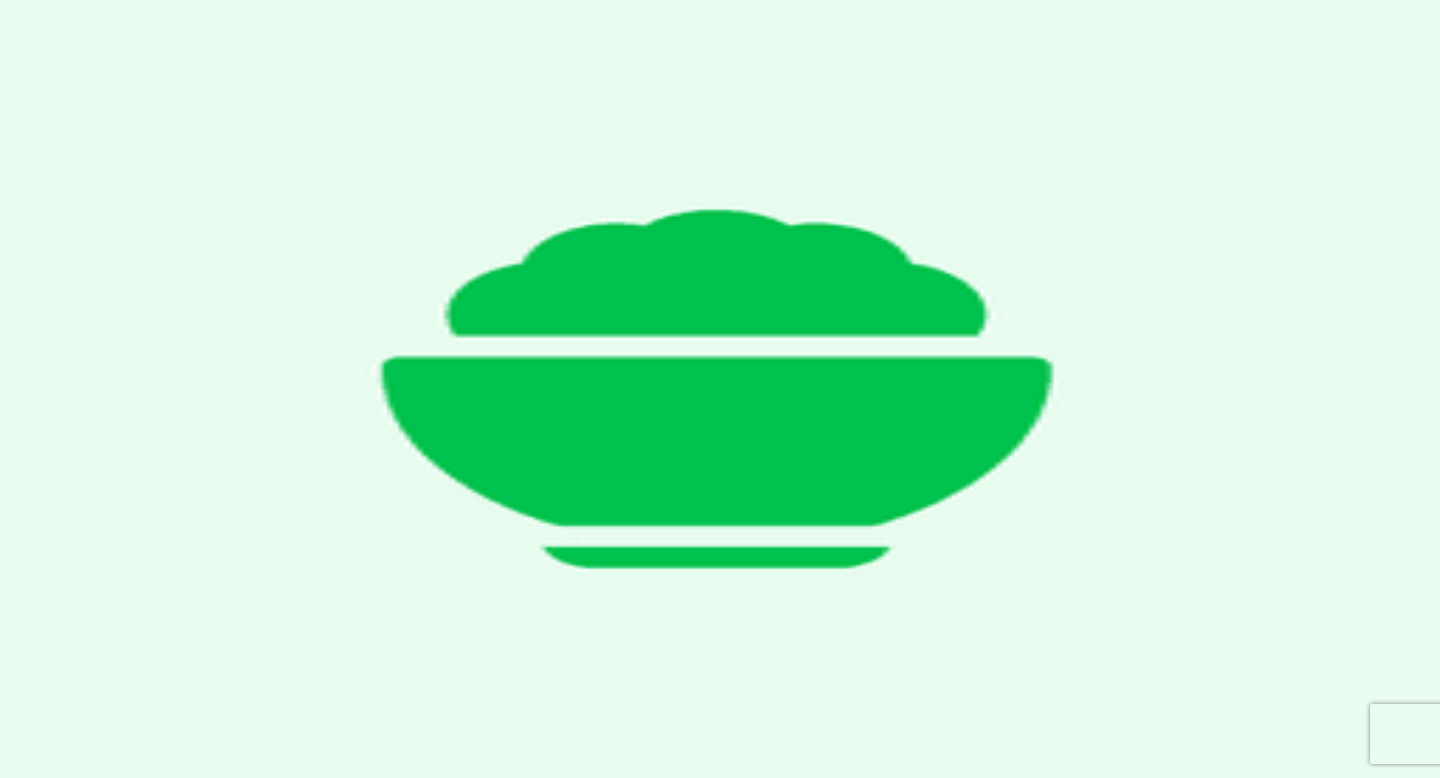 click on "My Profile" at bounding box center (207, 353) 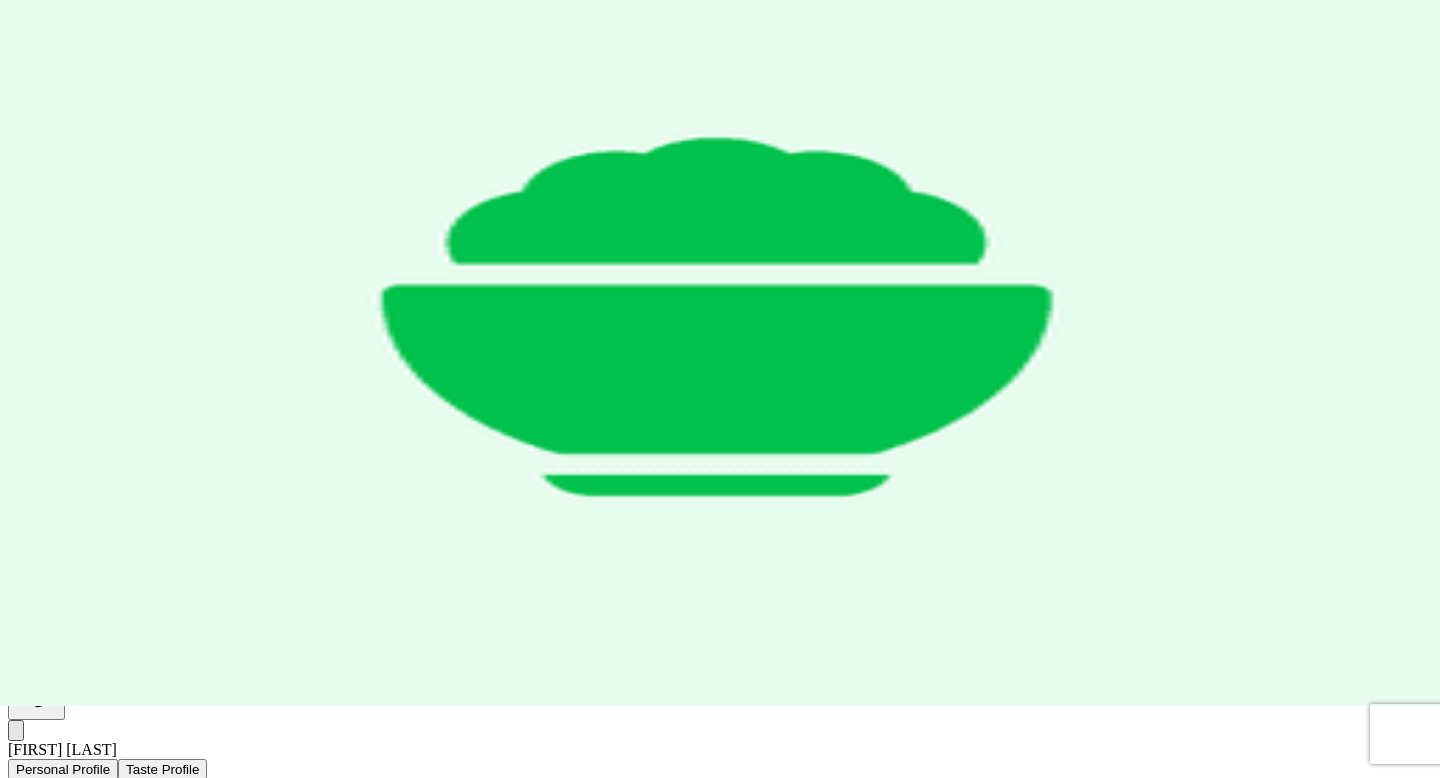 scroll, scrollTop: 73, scrollLeft: 0, axis: vertical 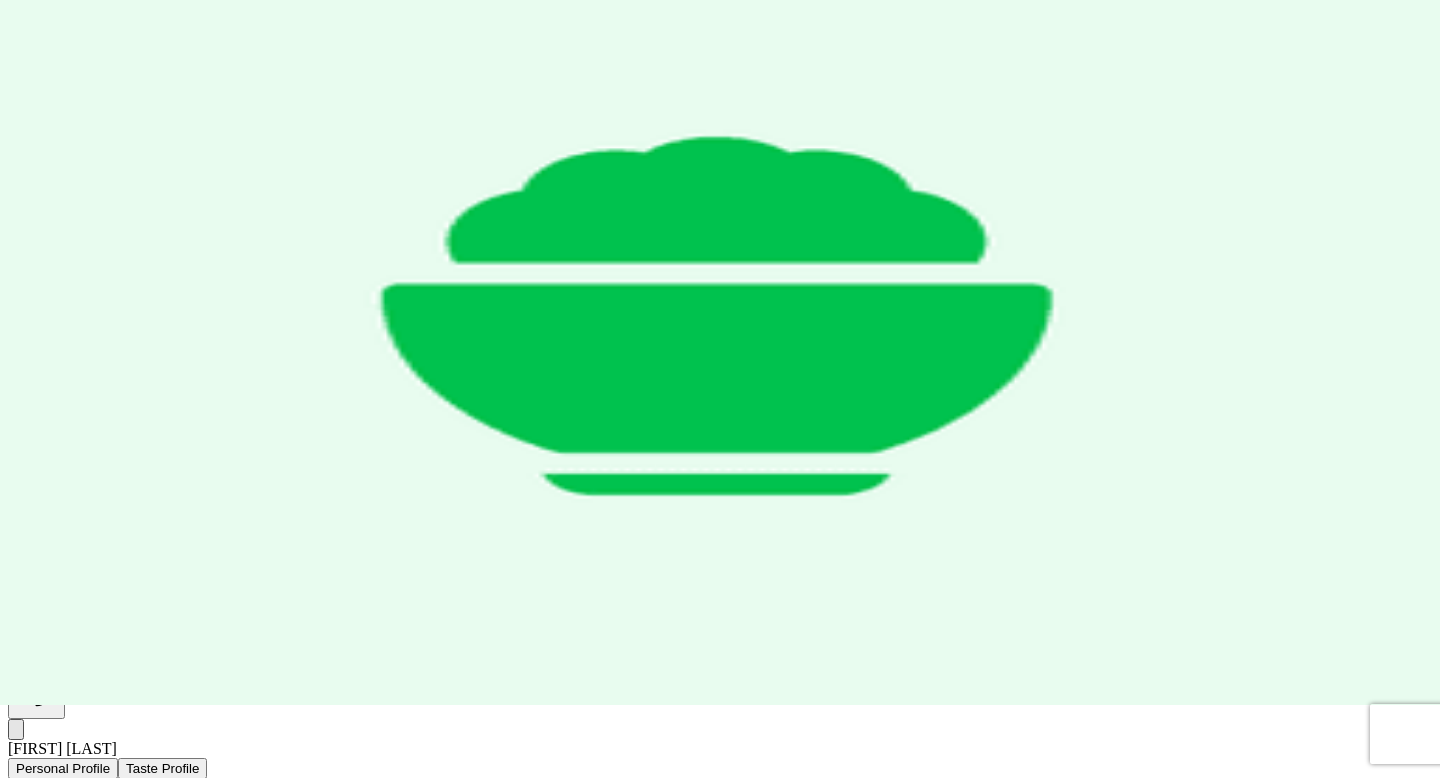 click on "My Meal Plans" at bounding box center [57, 398] 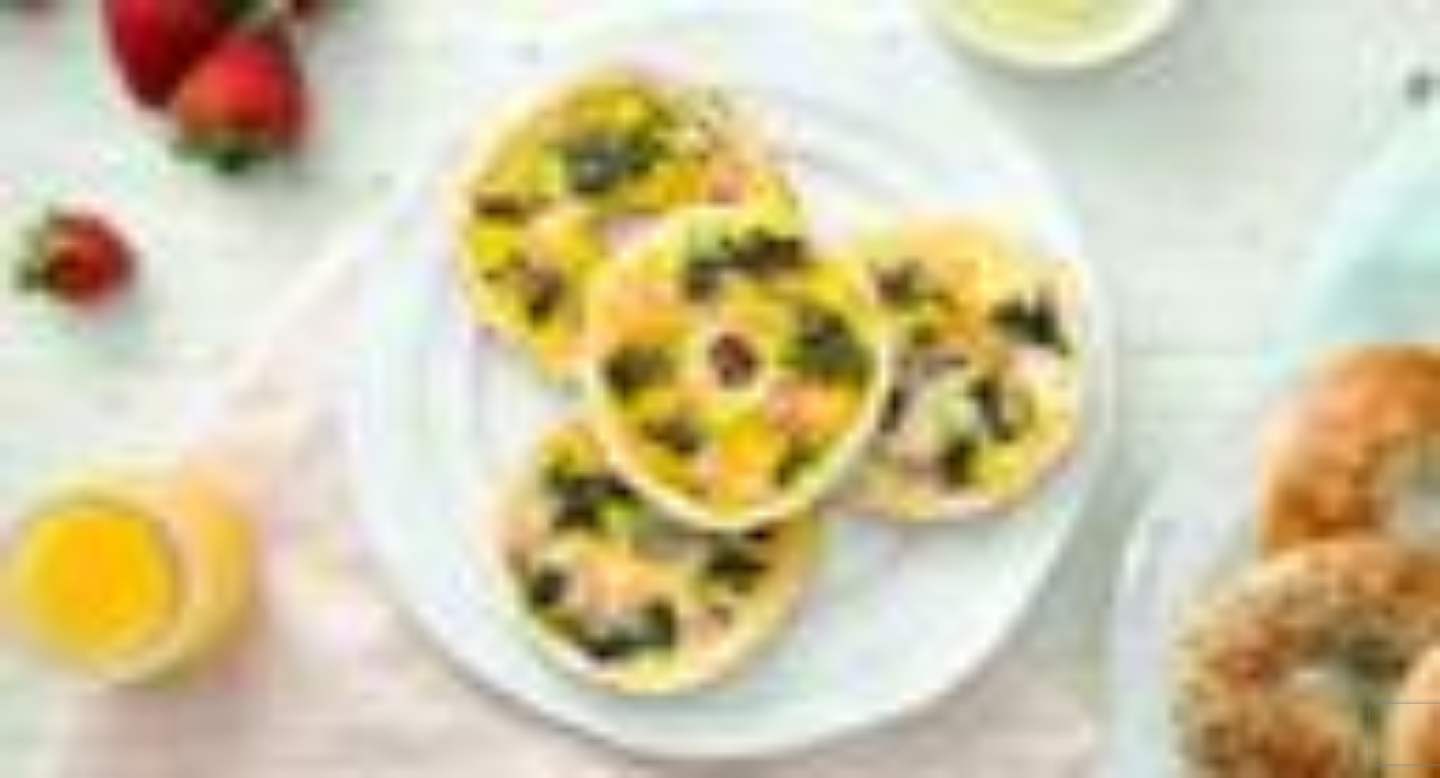 click on "New Meal Plan" at bounding box center [58, 2243] 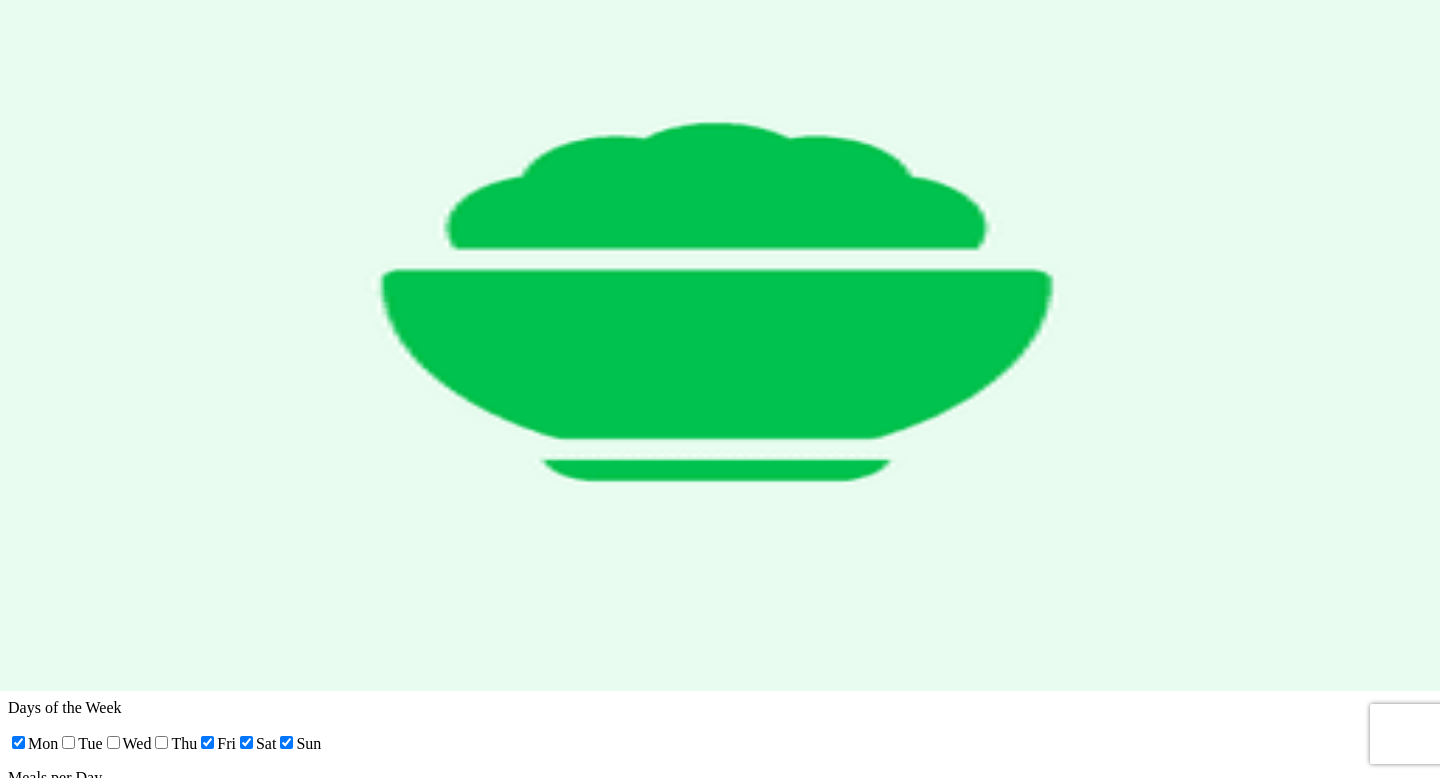 scroll, scrollTop: 0, scrollLeft: 0, axis: both 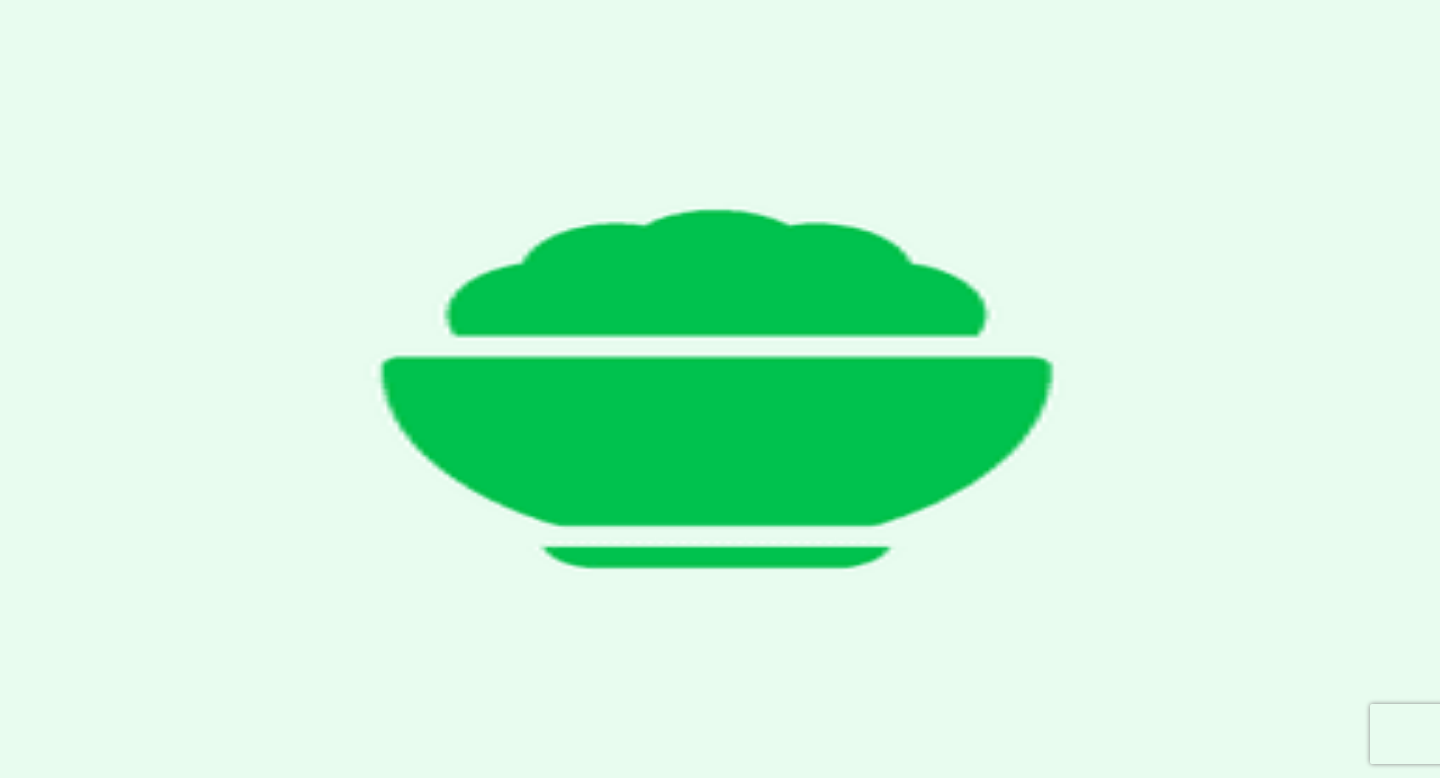 click on "Create Meal Plan" at bounding box center [67, 1060] 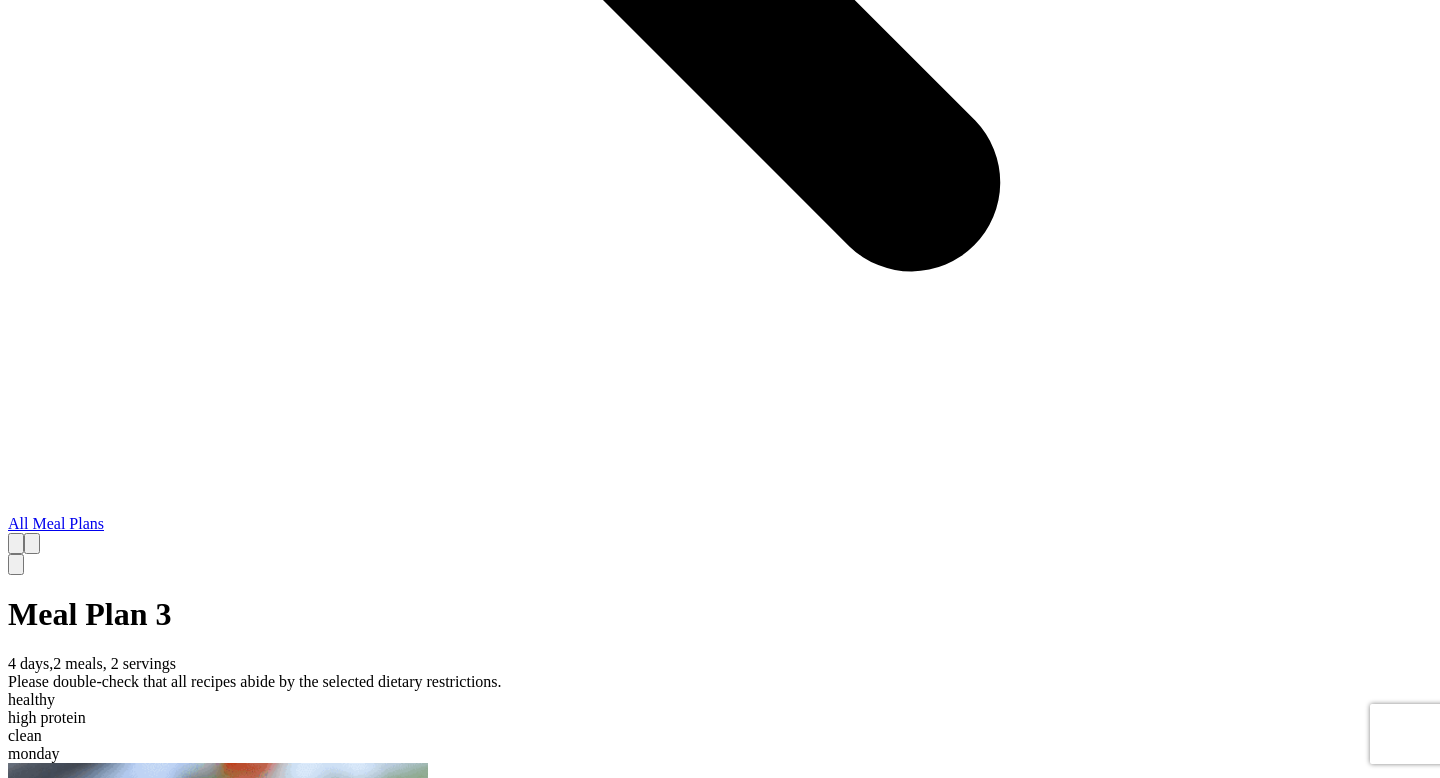 scroll, scrollTop: 1620, scrollLeft: 0, axis: vertical 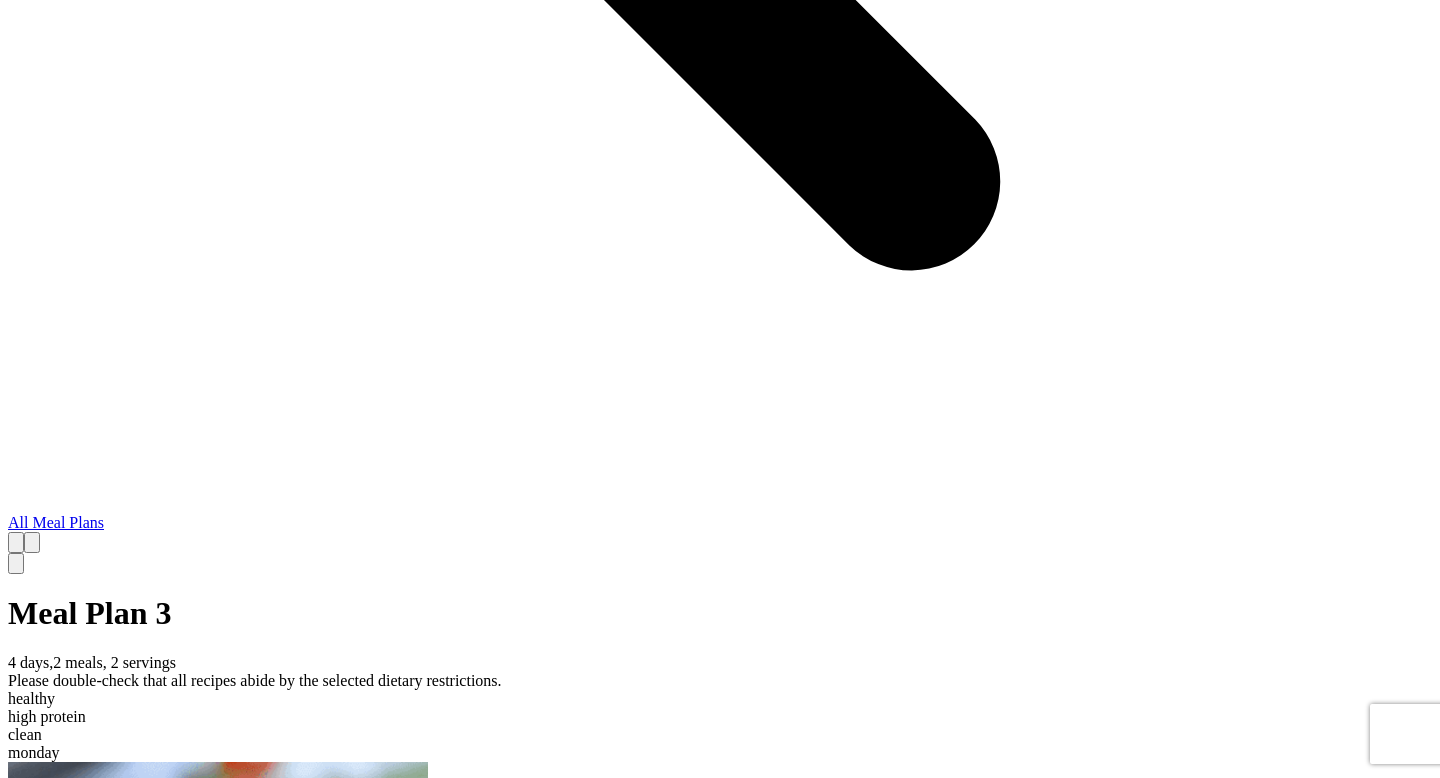 click on "Tofu Scramble" at bounding box center (55, 13027) 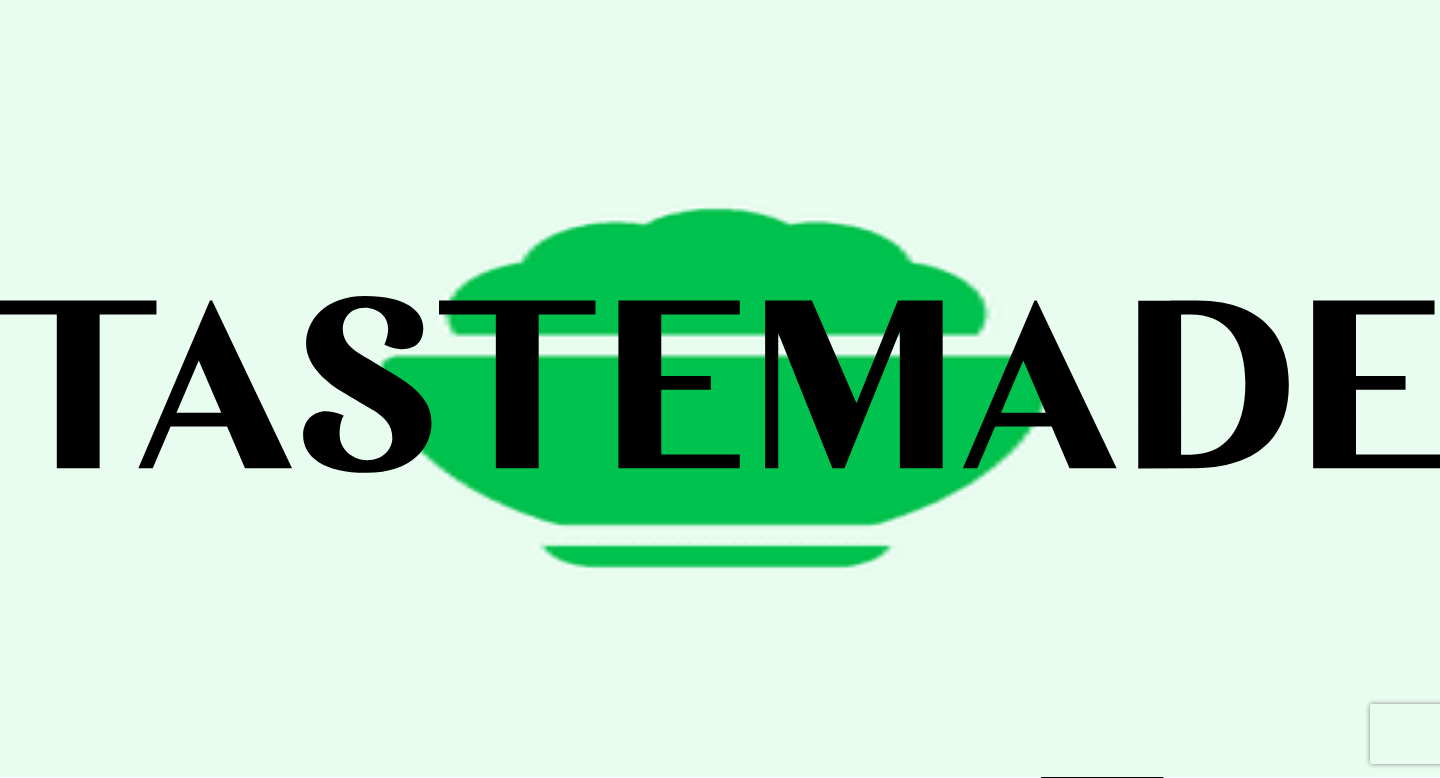 scroll, scrollTop: 0, scrollLeft: 0, axis: both 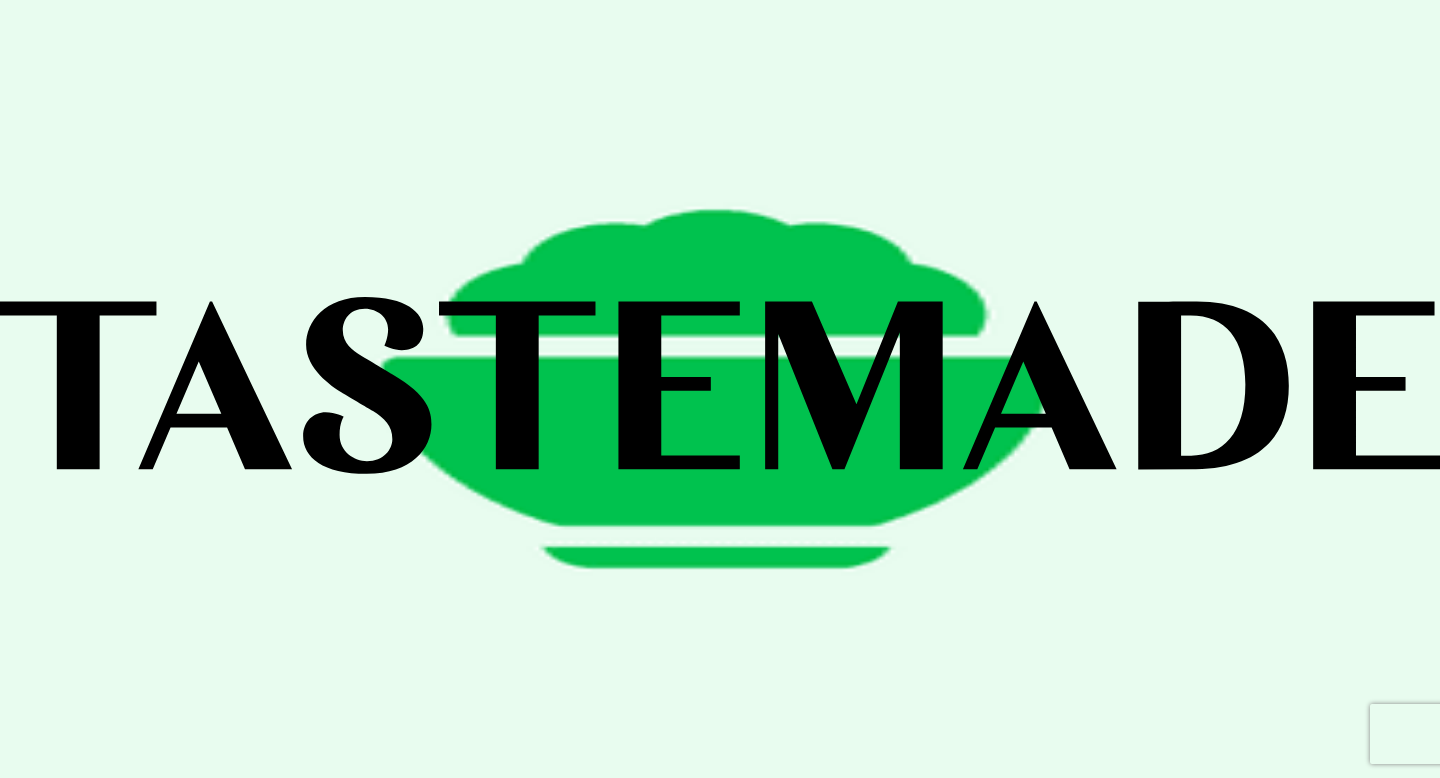 click on "Cooking Shows Streaming" at bounding box center (720, 130) 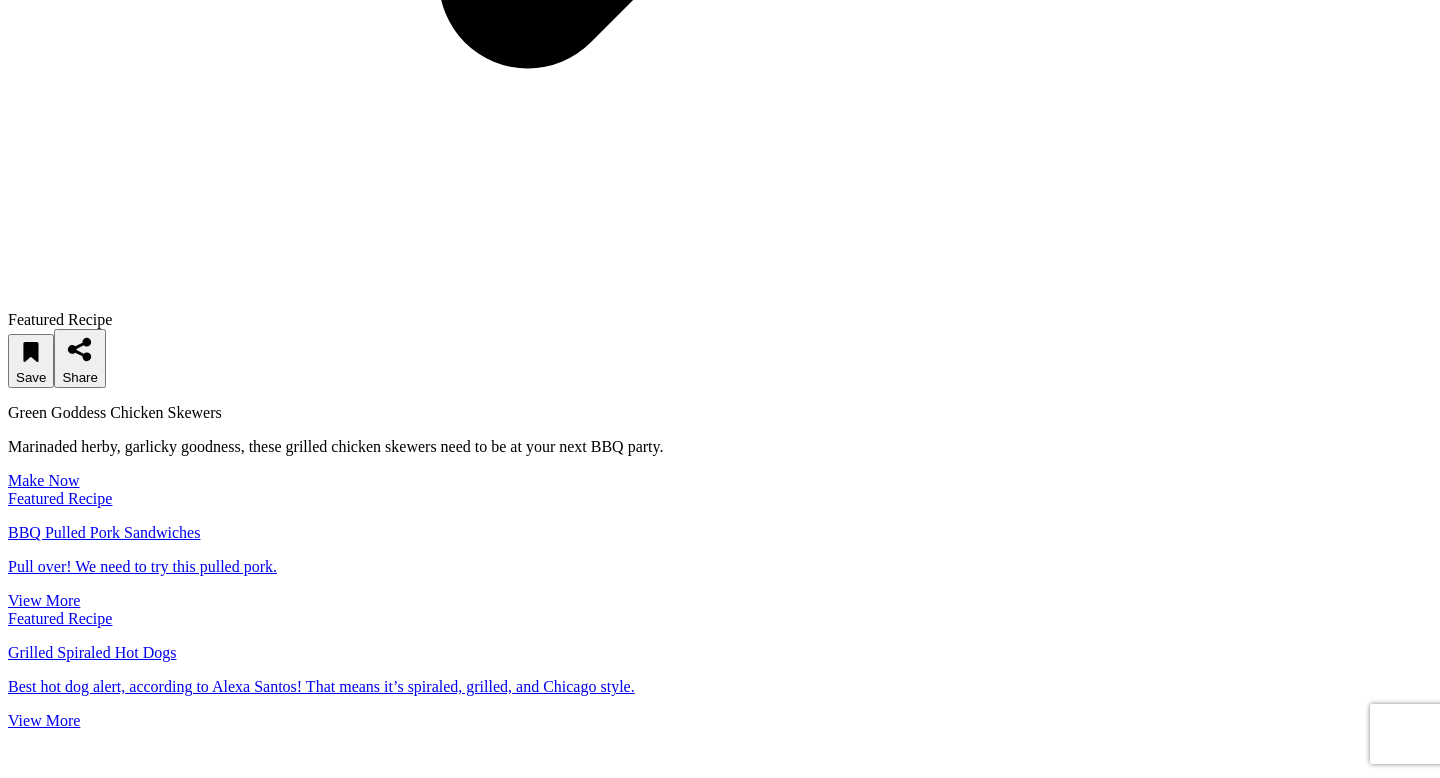 scroll, scrollTop: 3904, scrollLeft: 0, axis: vertical 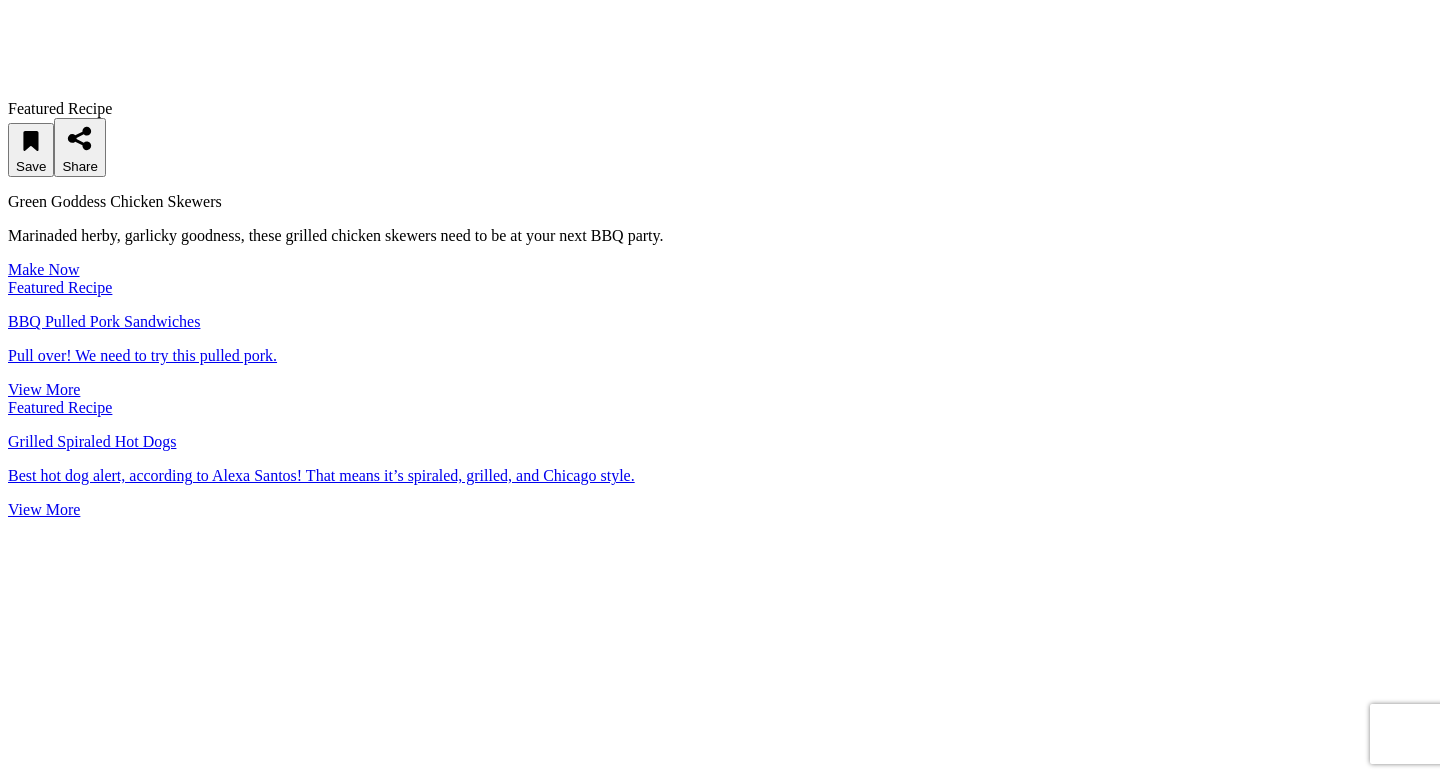 click on "About Press Advertise Careers Contact Privacy Terms Accessibility Help Center Cookie Settings Shop Tastemade on Instagram Tastemade on Pinterest Tastemade on TikTok Tastemade on Snapchat Tastemade on Amazon Live" at bounding box center (720, 11072) 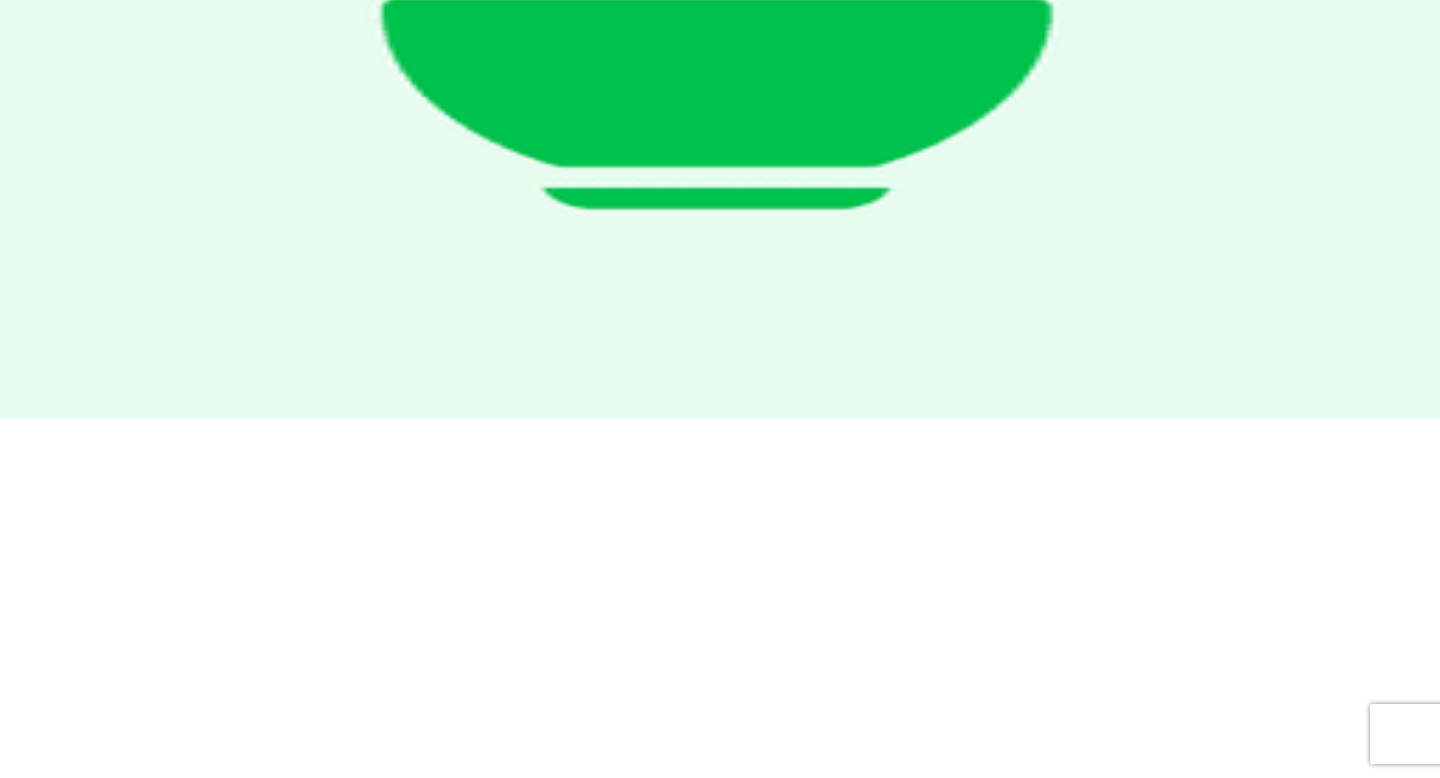 scroll, scrollTop: 0, scrollLeft: 0, axis: both 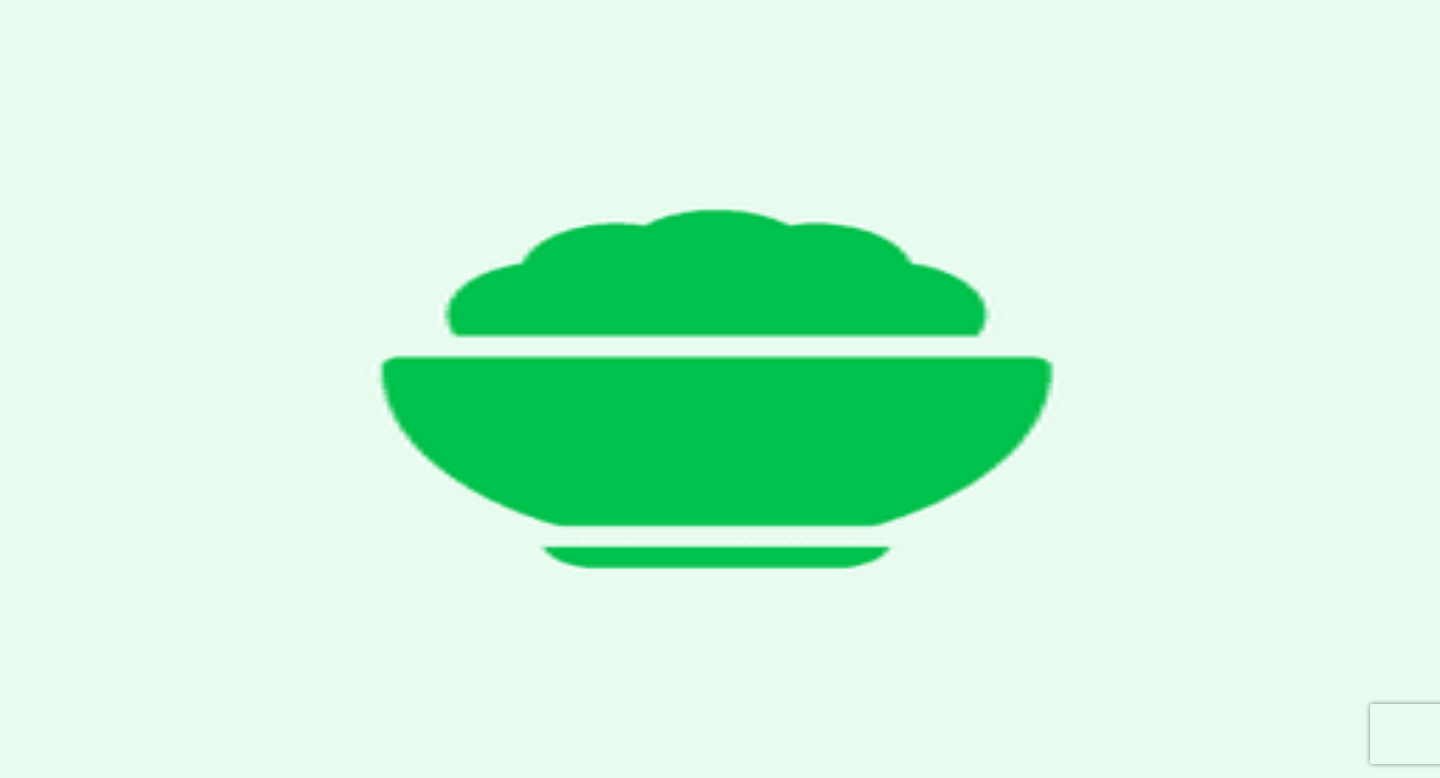 click on "Tastemade+ Membership" at bounding box center (89, 332) 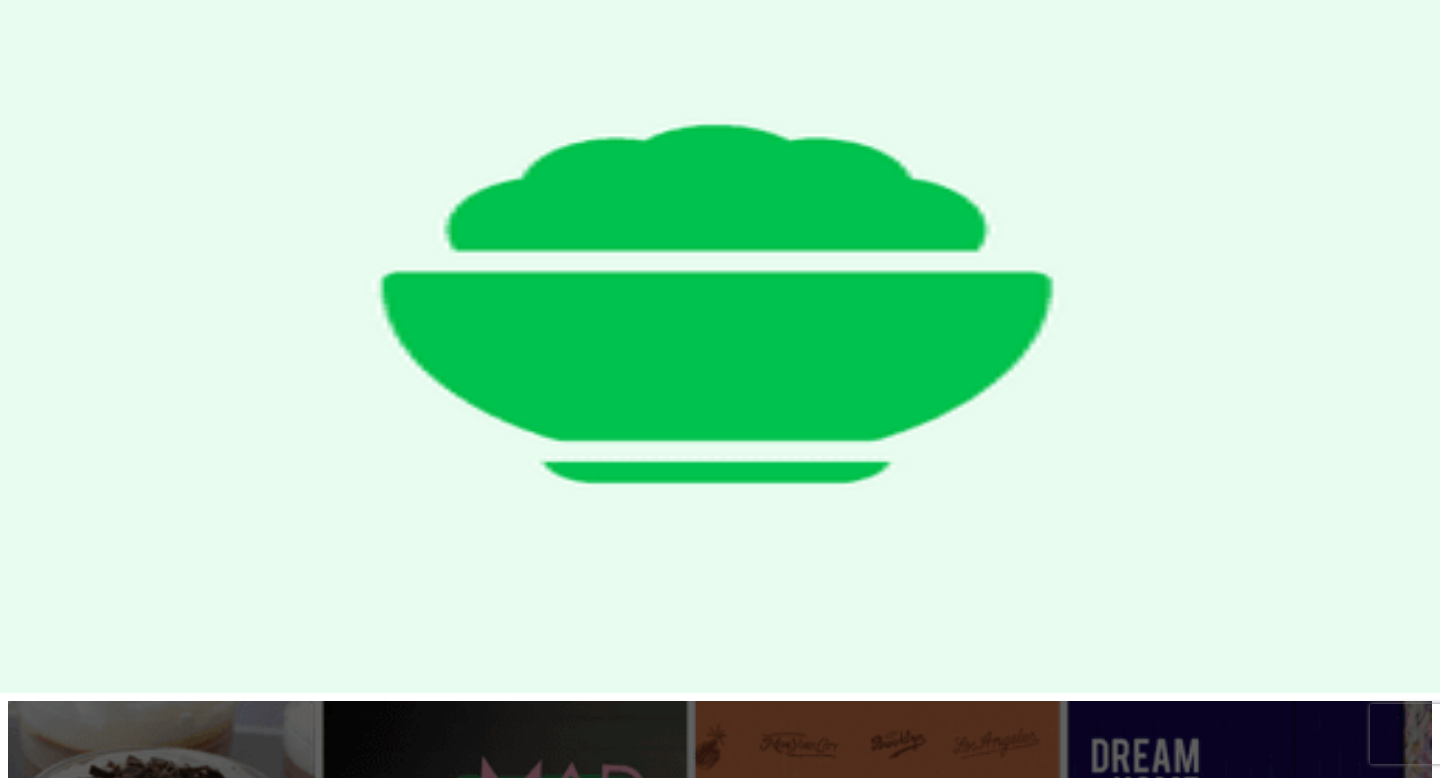 scroll, scrollTop: 163, scrollLeft: 0, axis: vertical 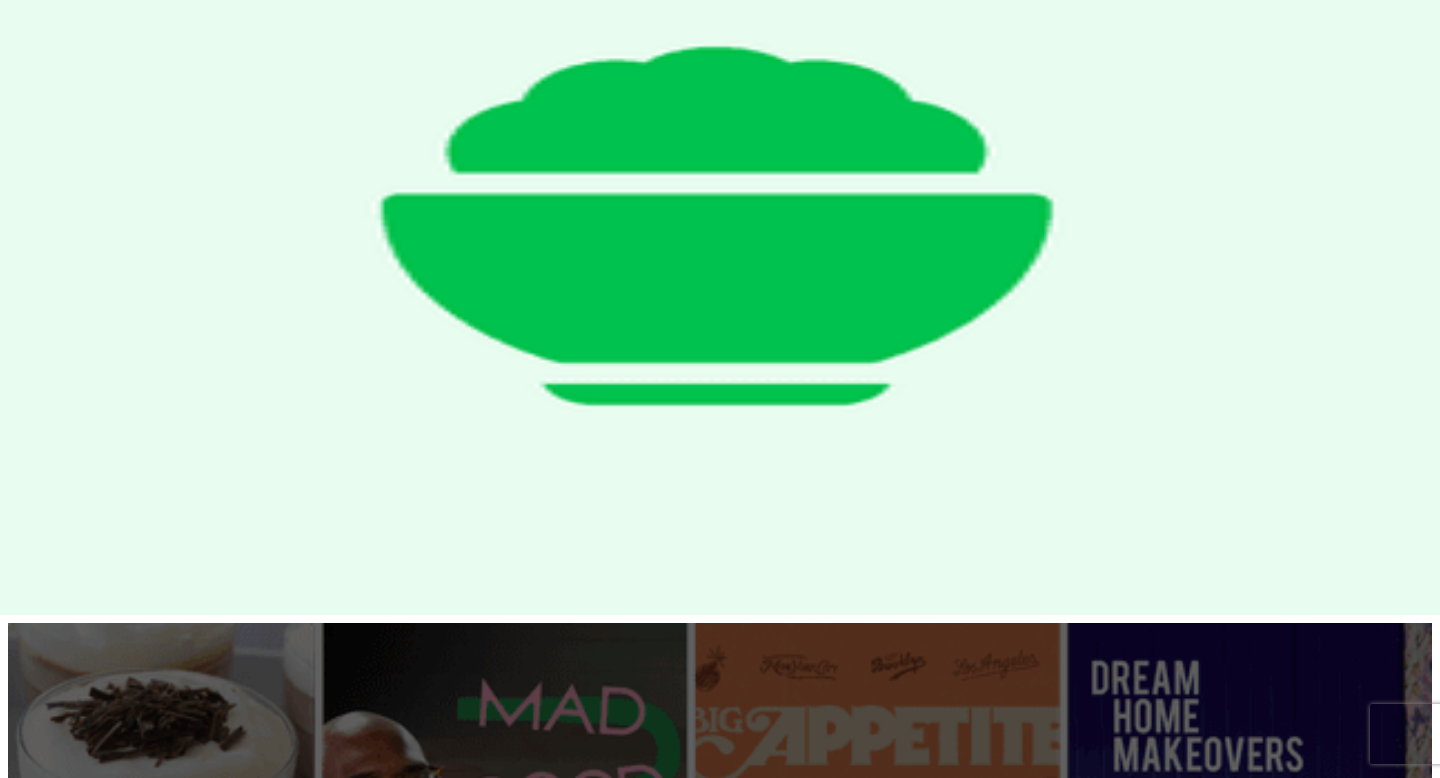 click on "Cancel Subscription" at bounding box center (273, 1627) 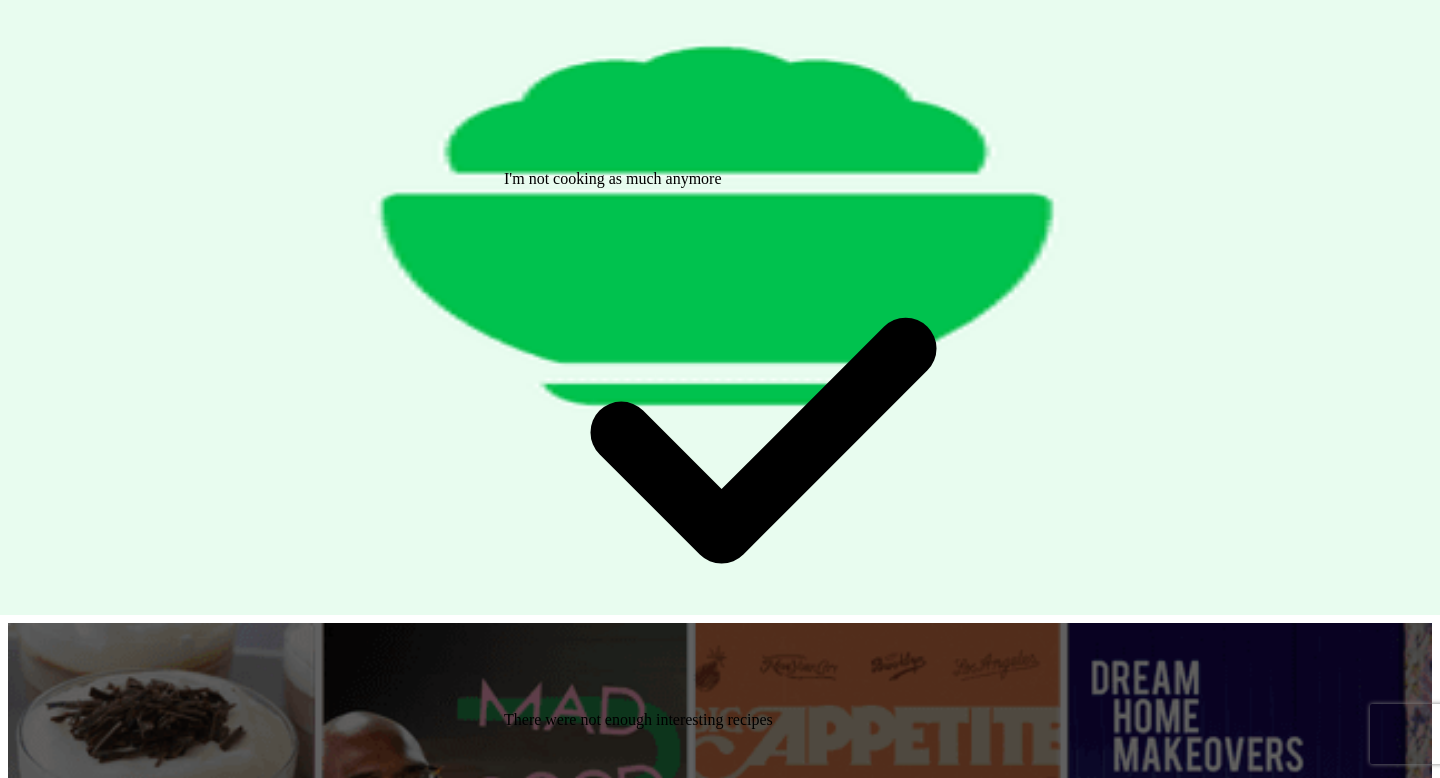 scroll, scrollTop: 160, scrollLeft: 0, axis: vertical 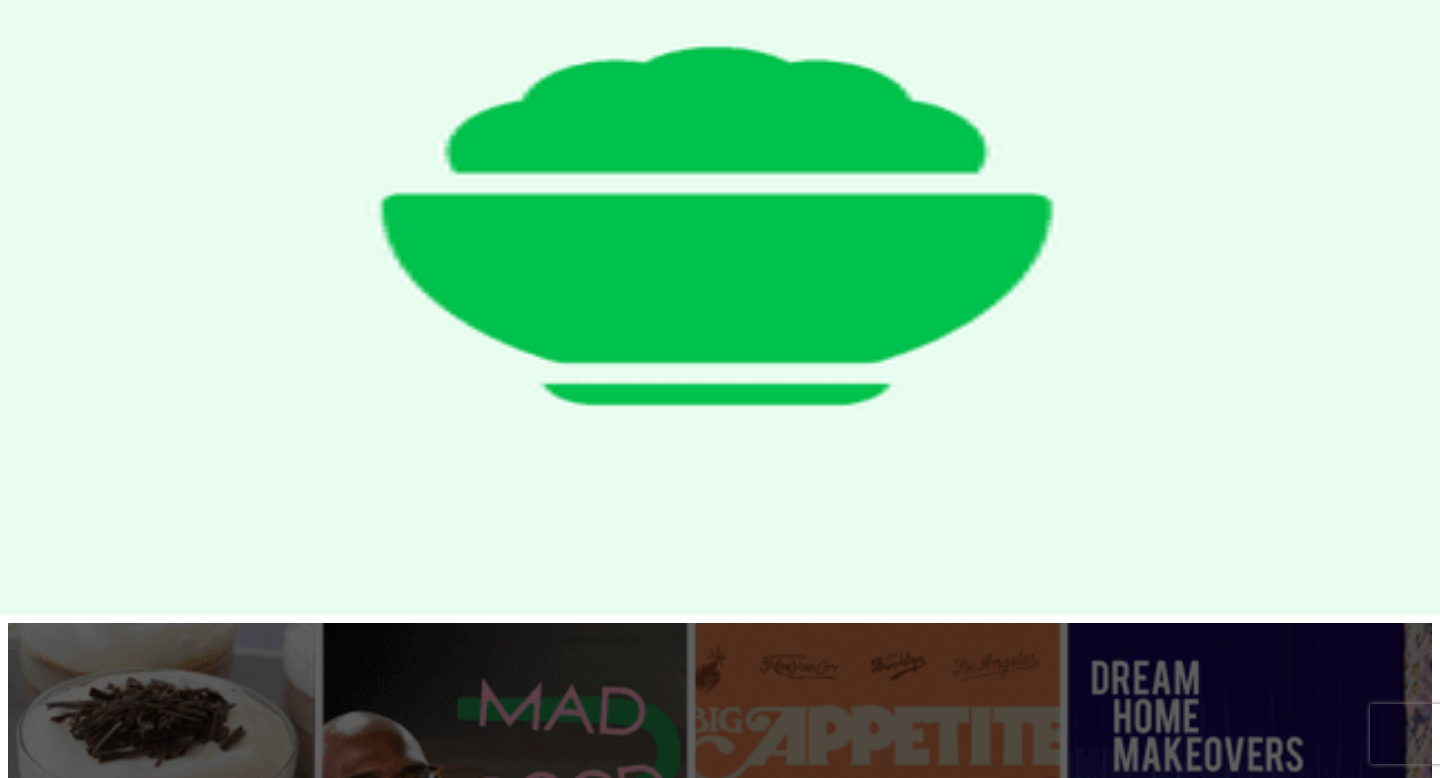 click on "Other" at bounding box center [32, 16591] 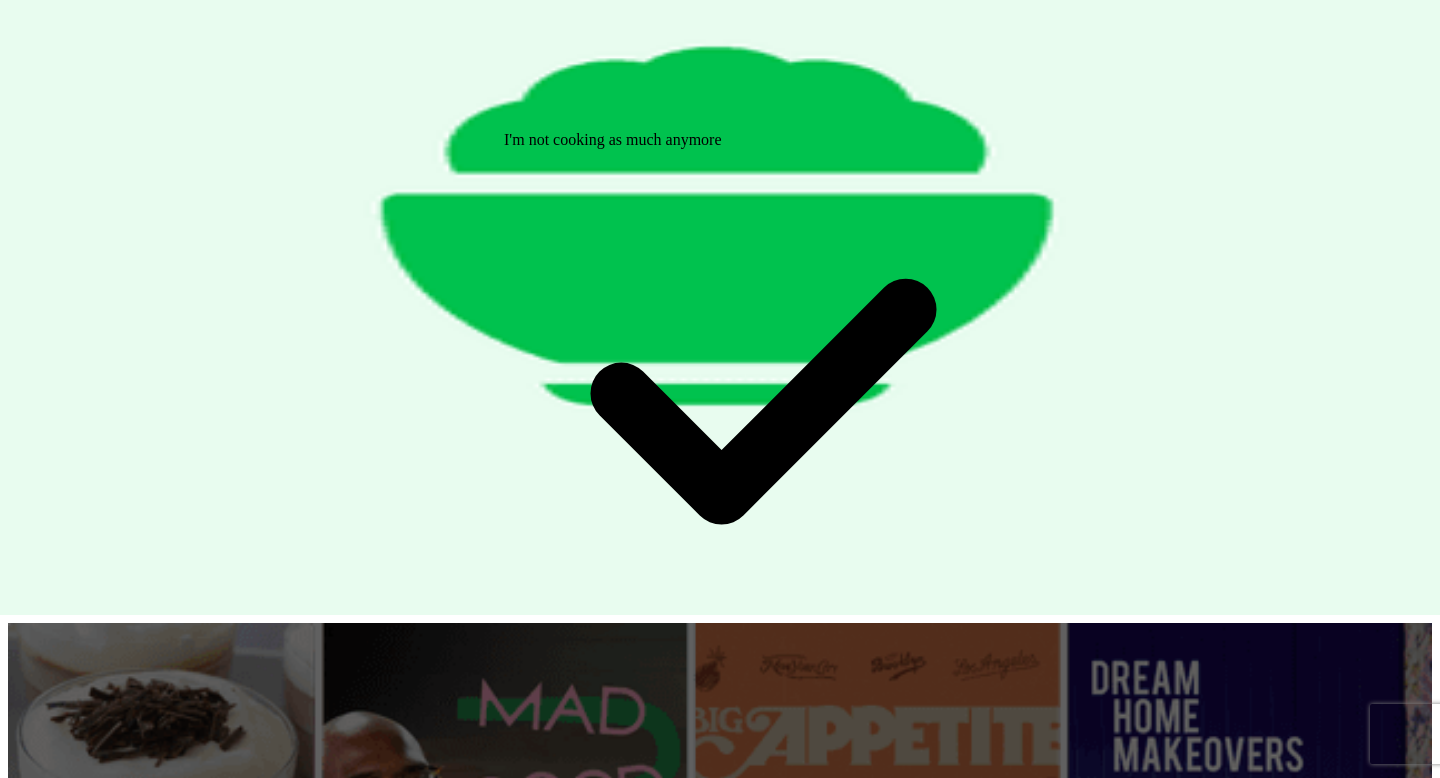 scroll, scrollTop: 0, scrollLeft: 0, axis: both 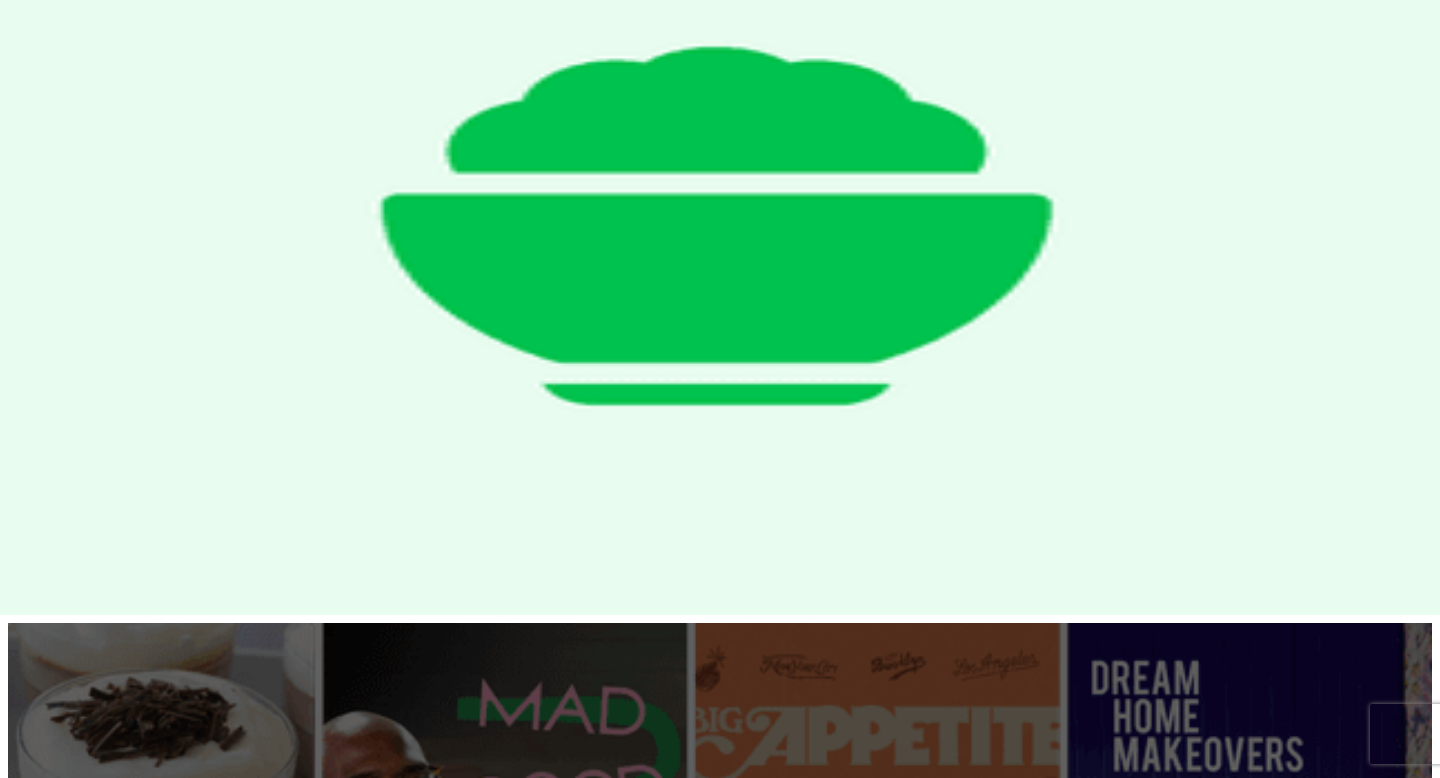 click on "Submit" at bounding box center (197, 18040) 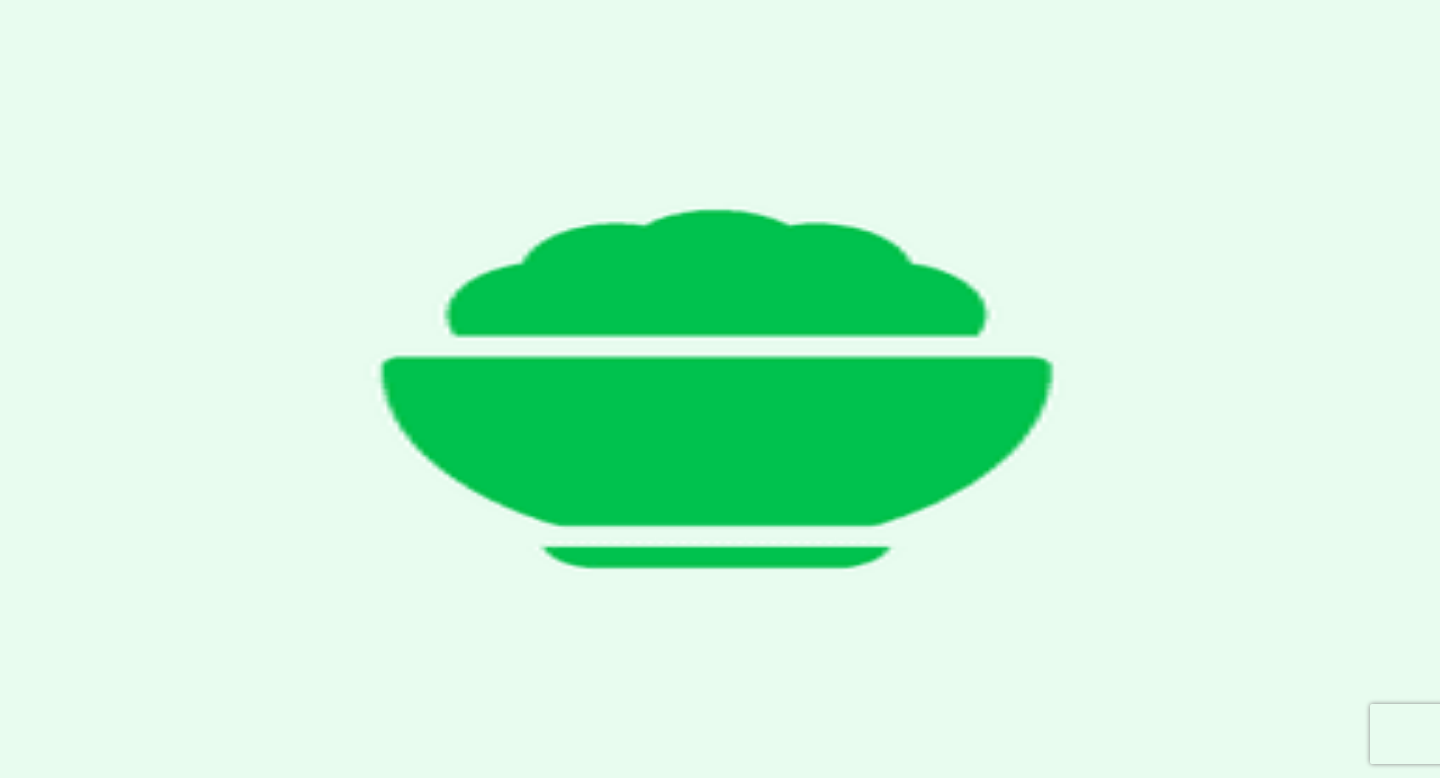 click on "My Meal Plans" at bounding box center [294, 383] 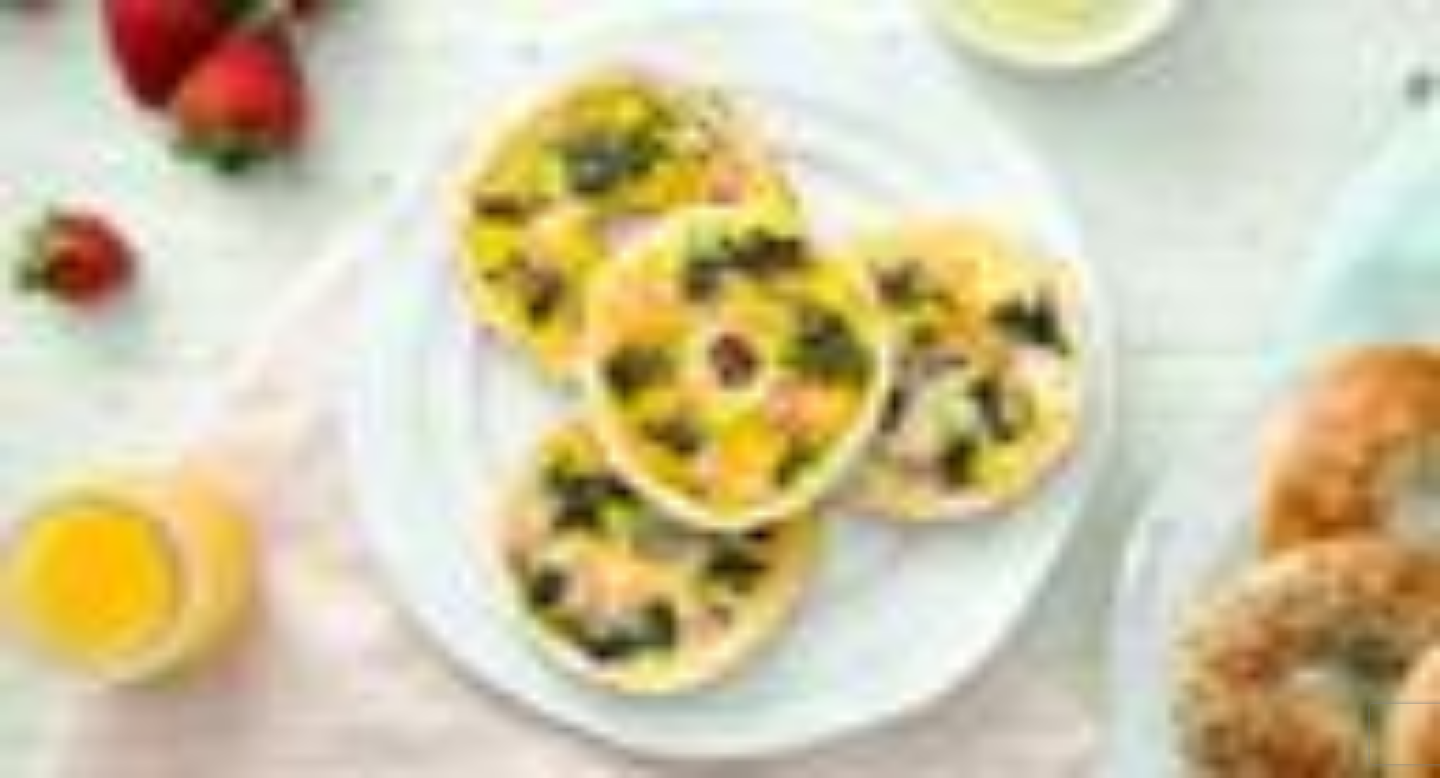 click on "New Meal Plan" at bounding box center [58, 2243] 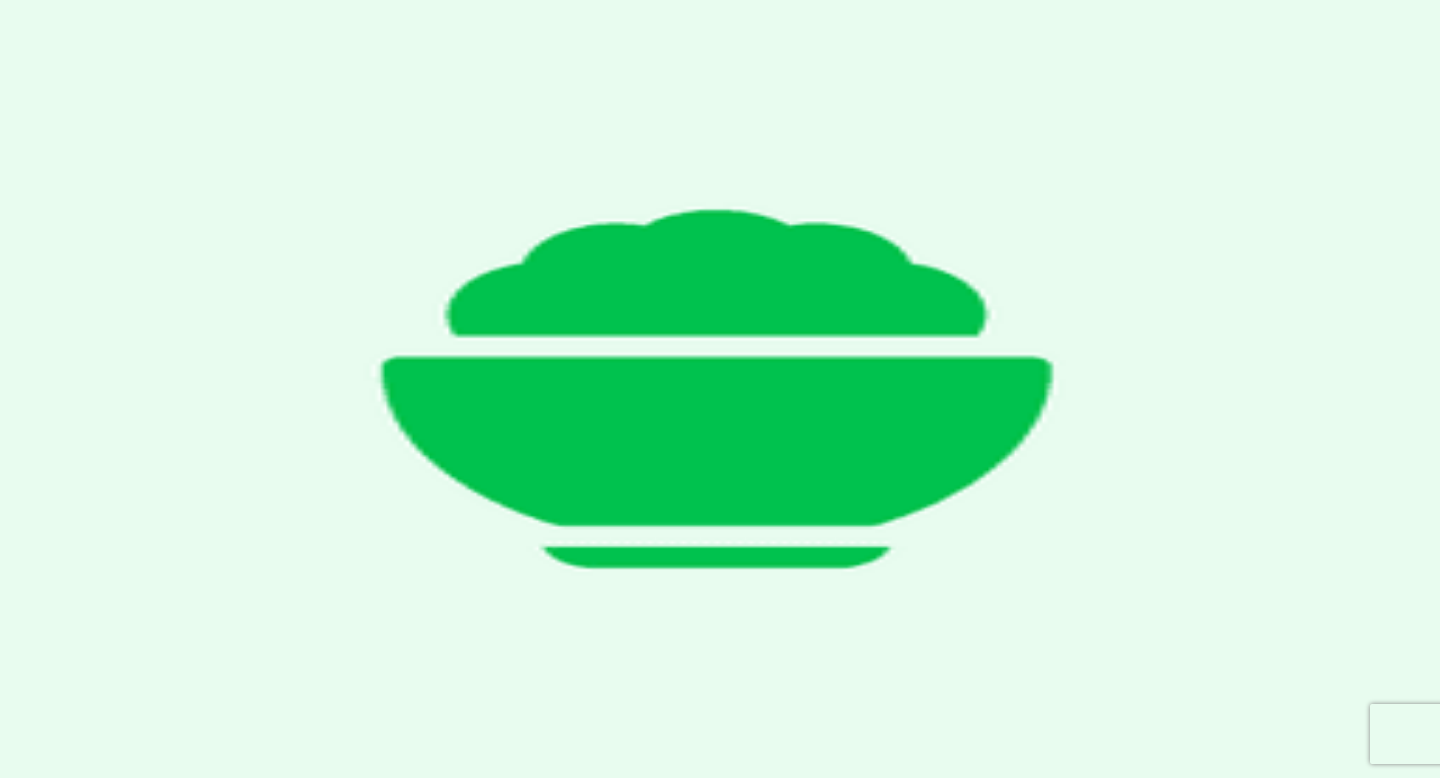 scroll, scrollTop: 228, scrollLeft: 0, axis: vertical 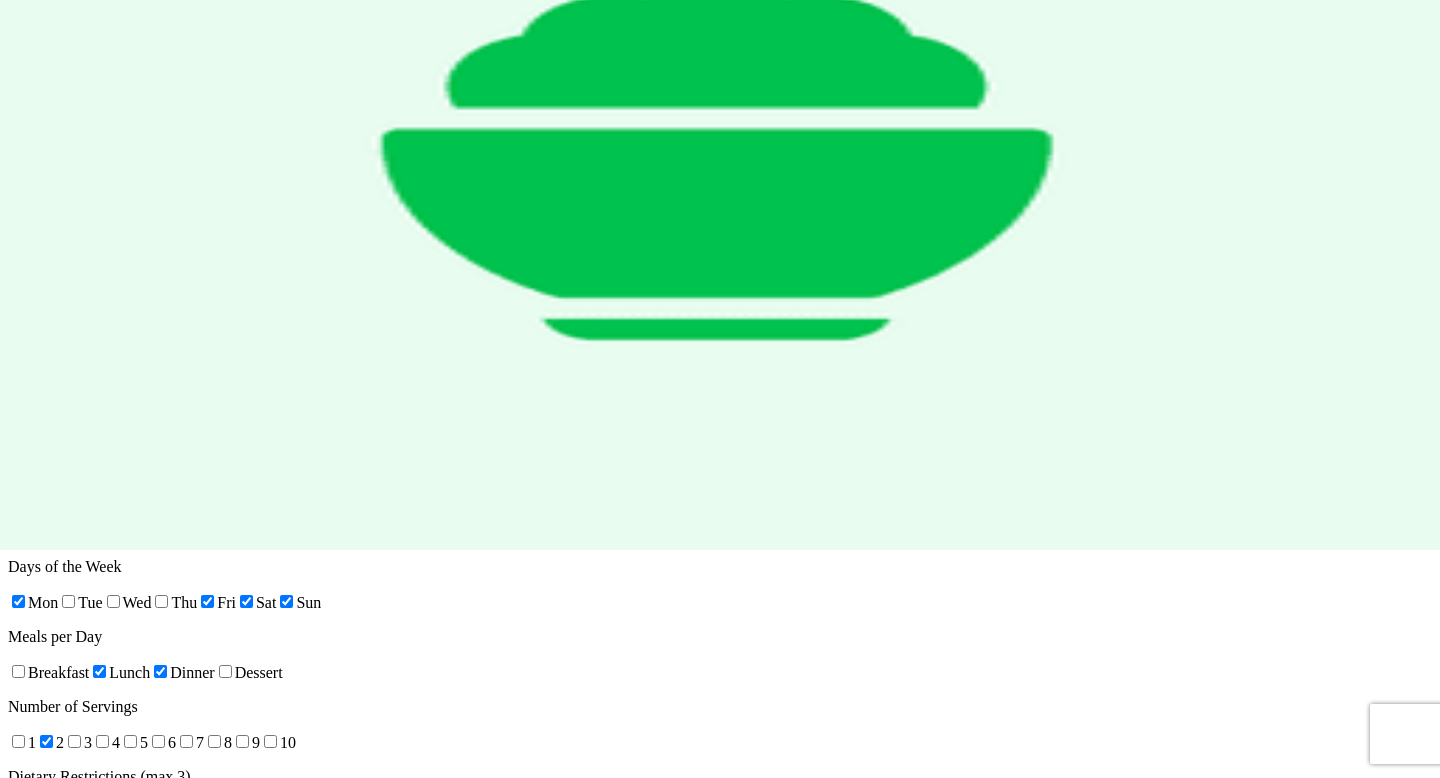 click on "Vegetarian" at bounding box center (969, 812) 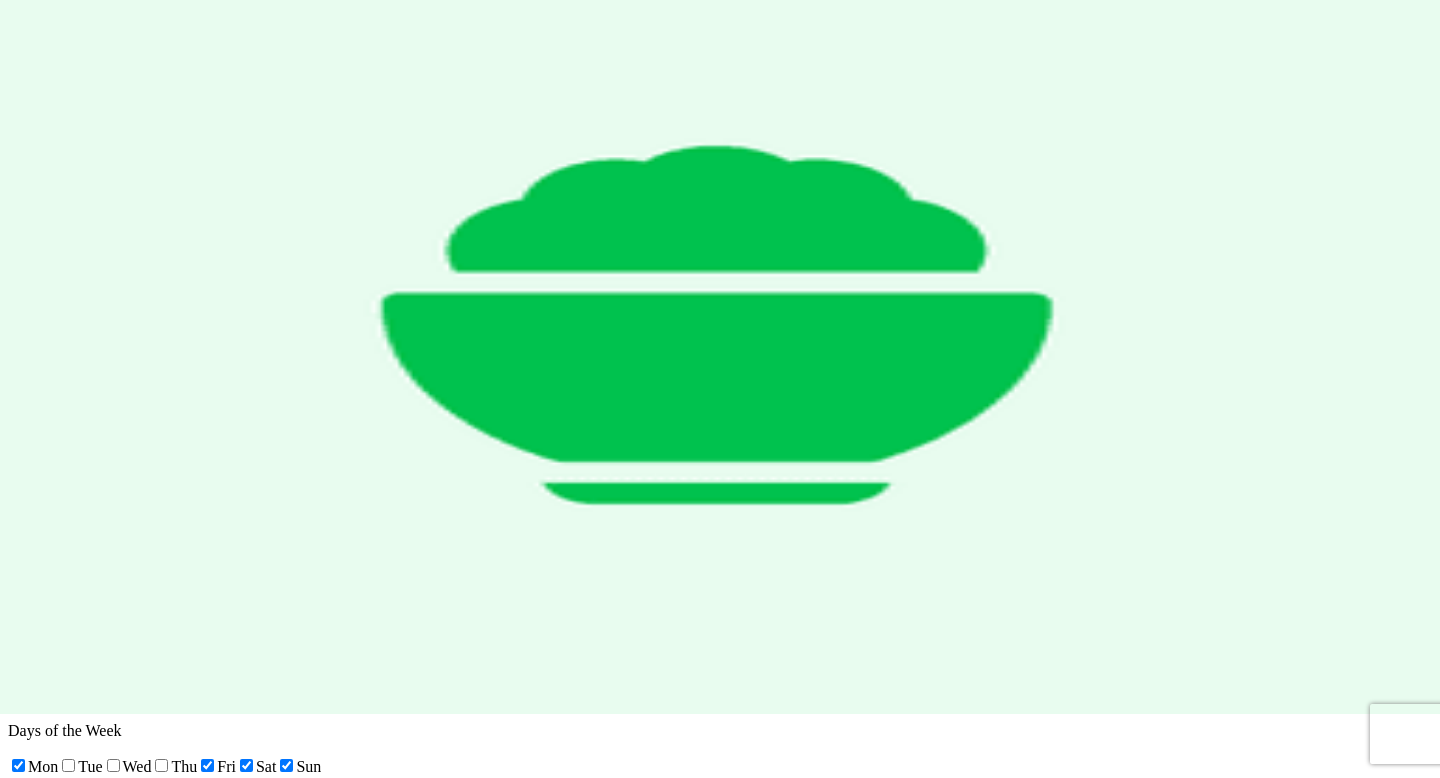 scroll, scrollTop: 24, scrollLeft: 0, axis: vertical 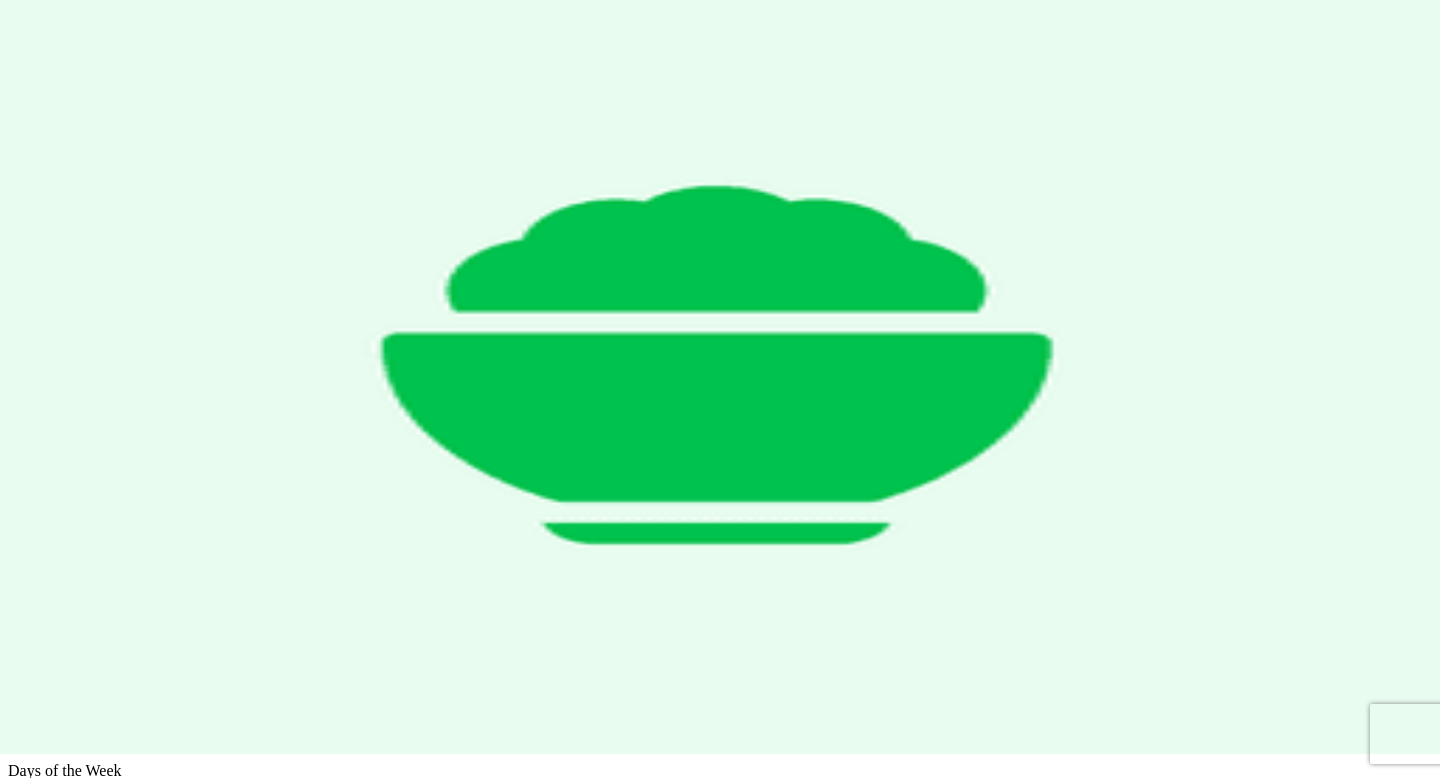 click on "Tue" at bounding box center [80, 806] 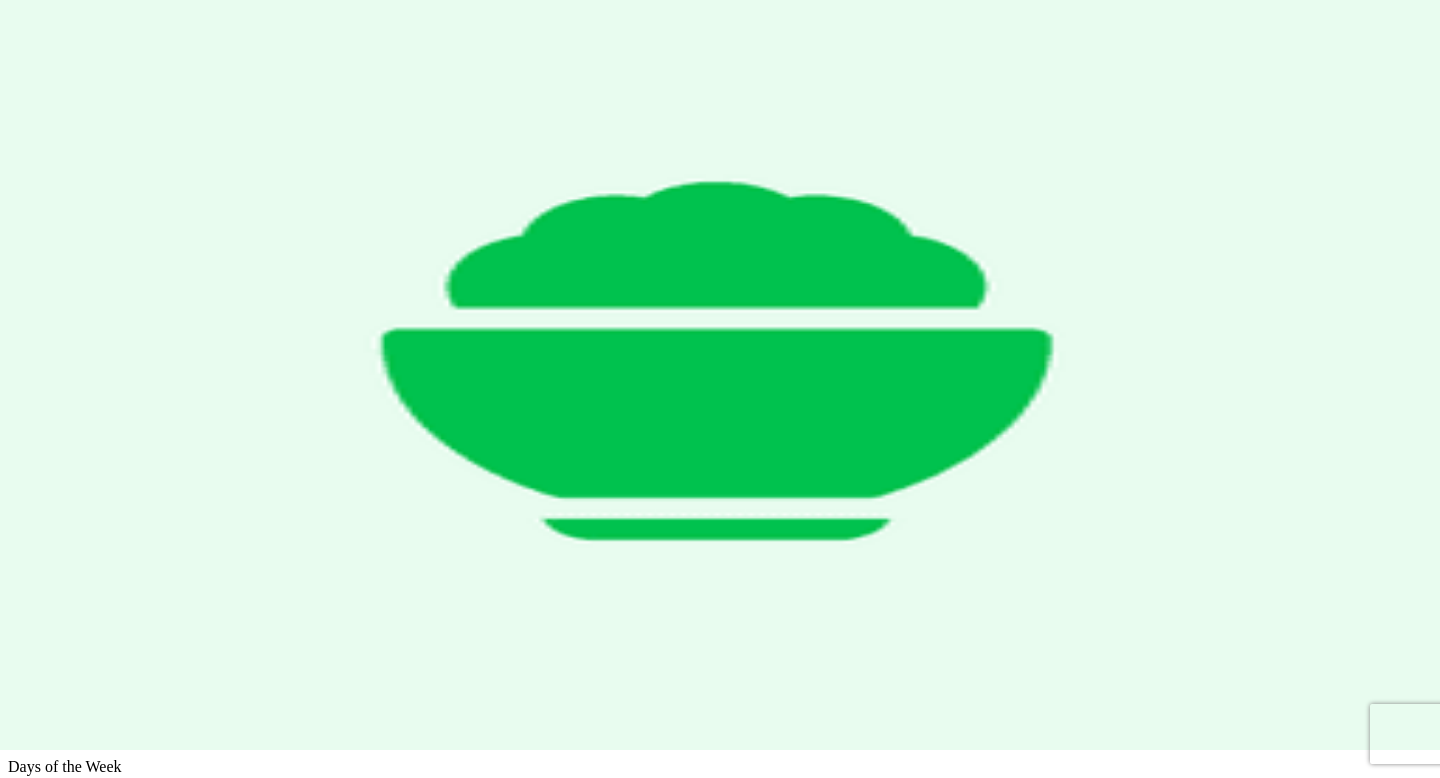 scroll, scrollTop: 0, scrollLeft: 0, axis: both 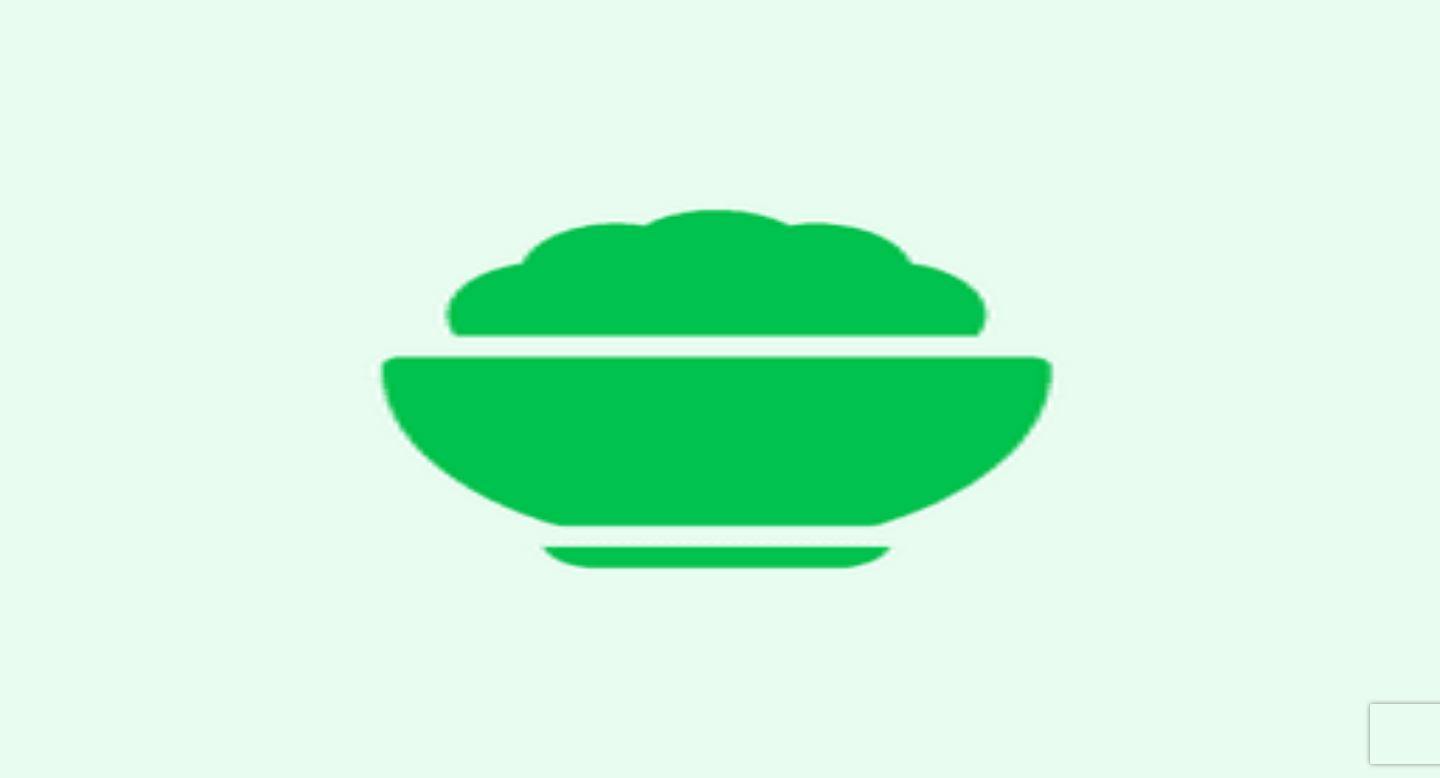 click on "Sun" at bounding box center [298, 830] 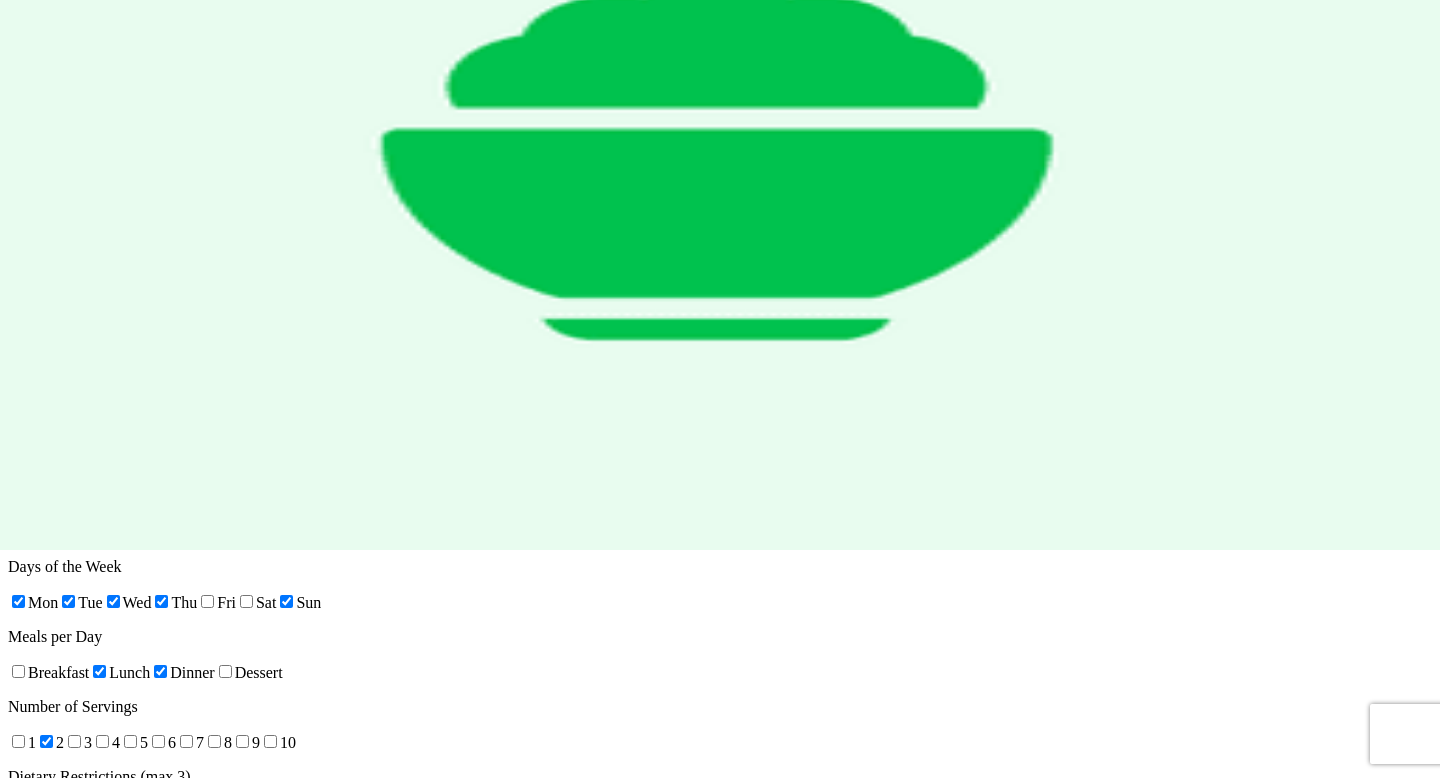 click on "Create Meal Plan" at bounding box center (67, 832) 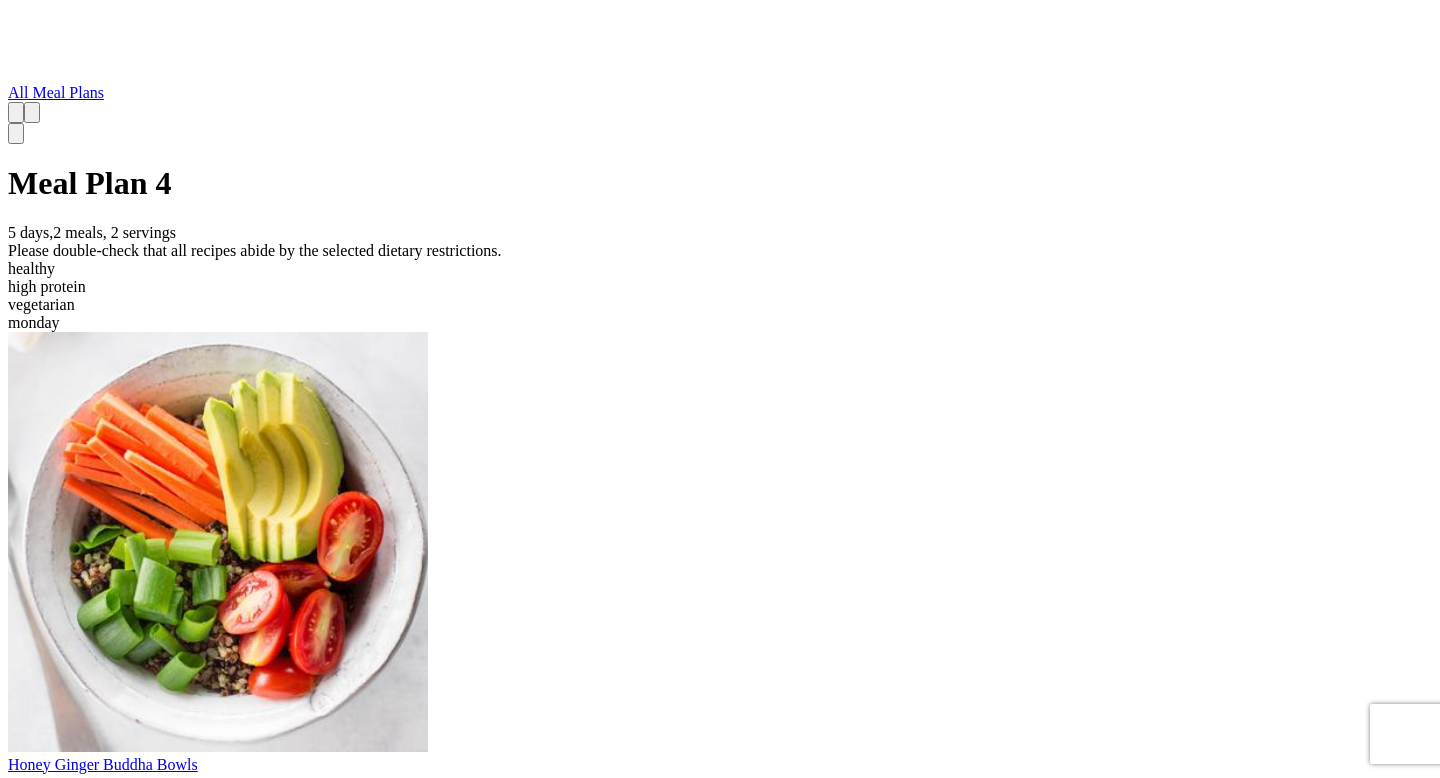 scroll, scrollTop: 0, scrollLeft: 0, axis: both 